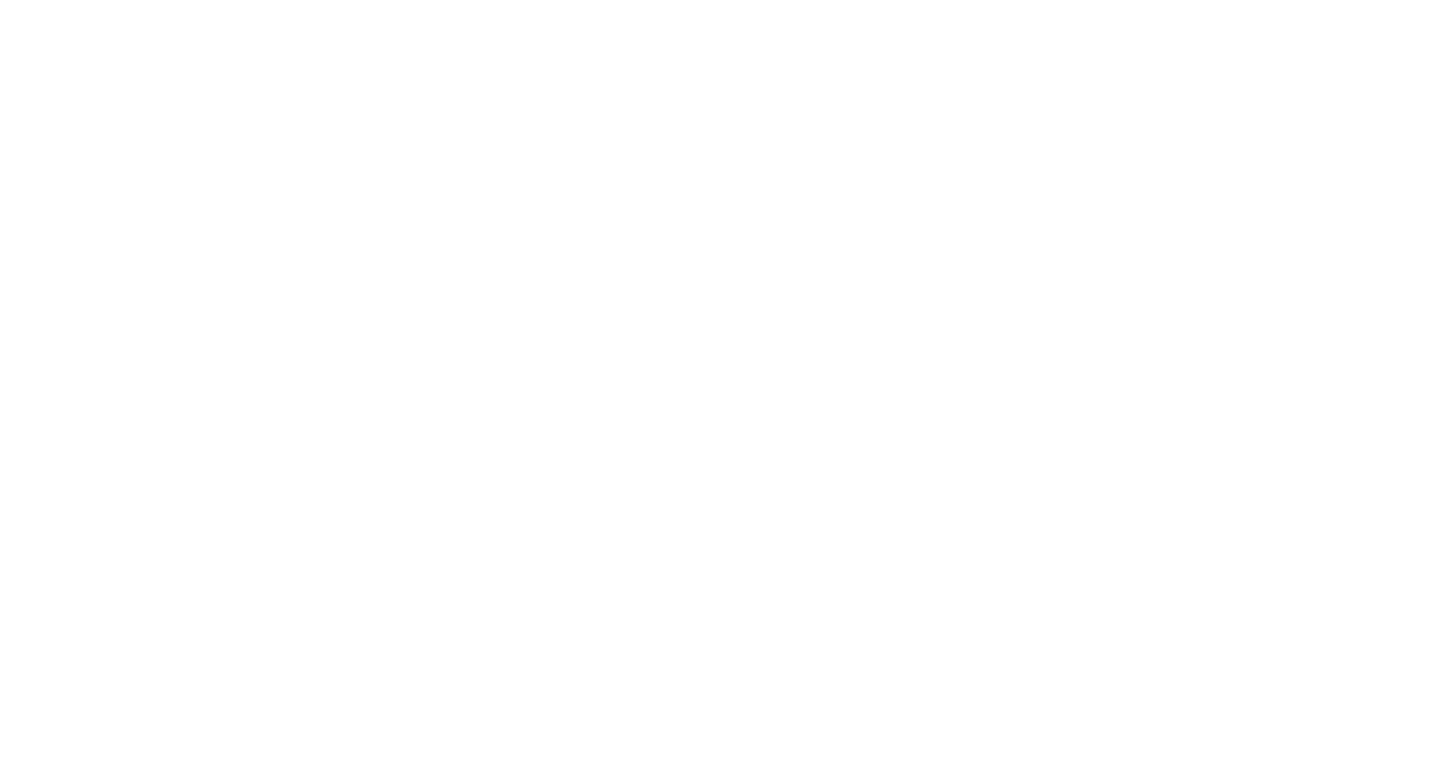 scroll, scrollTop: 0, scrollLeft: 0, axis: both 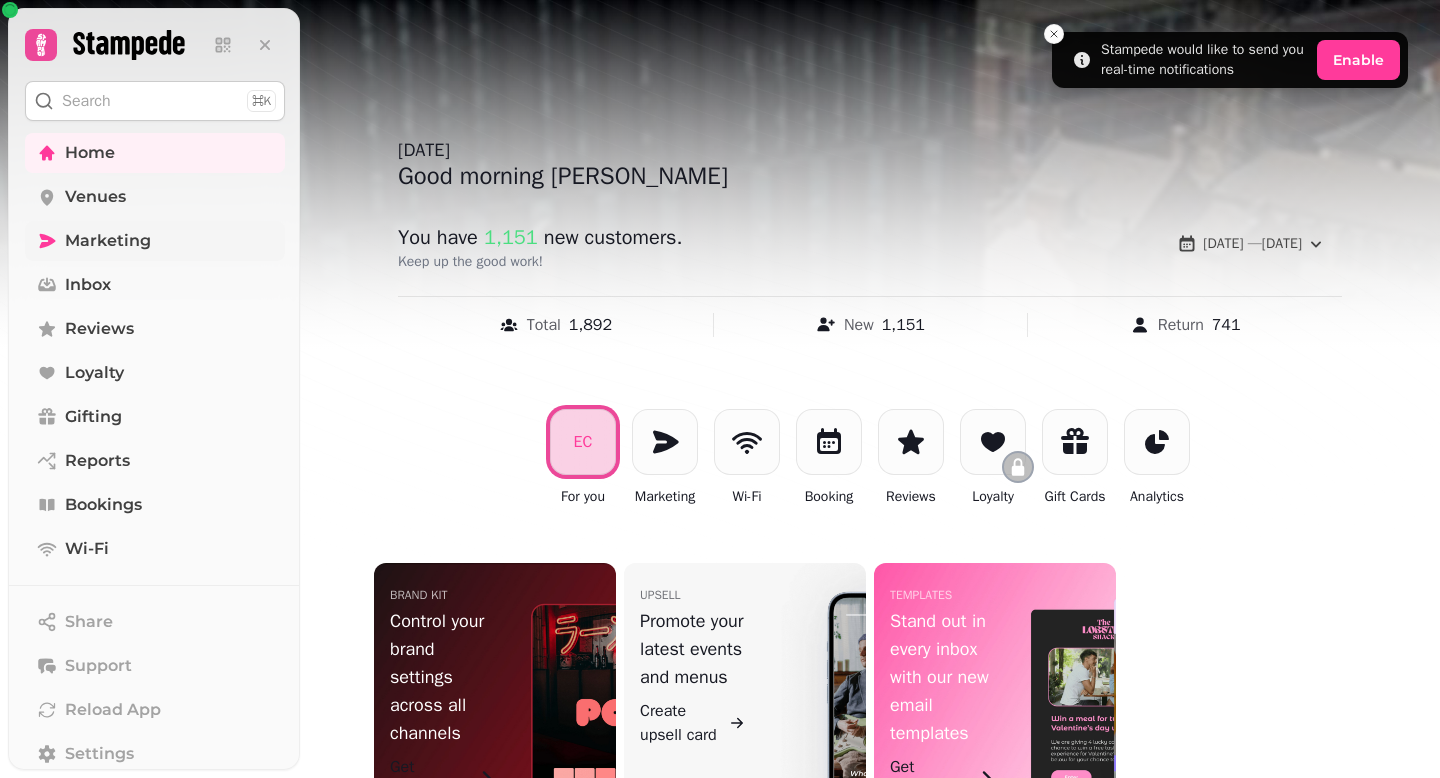 click on "Marketing" at bounding box center (155, 241) 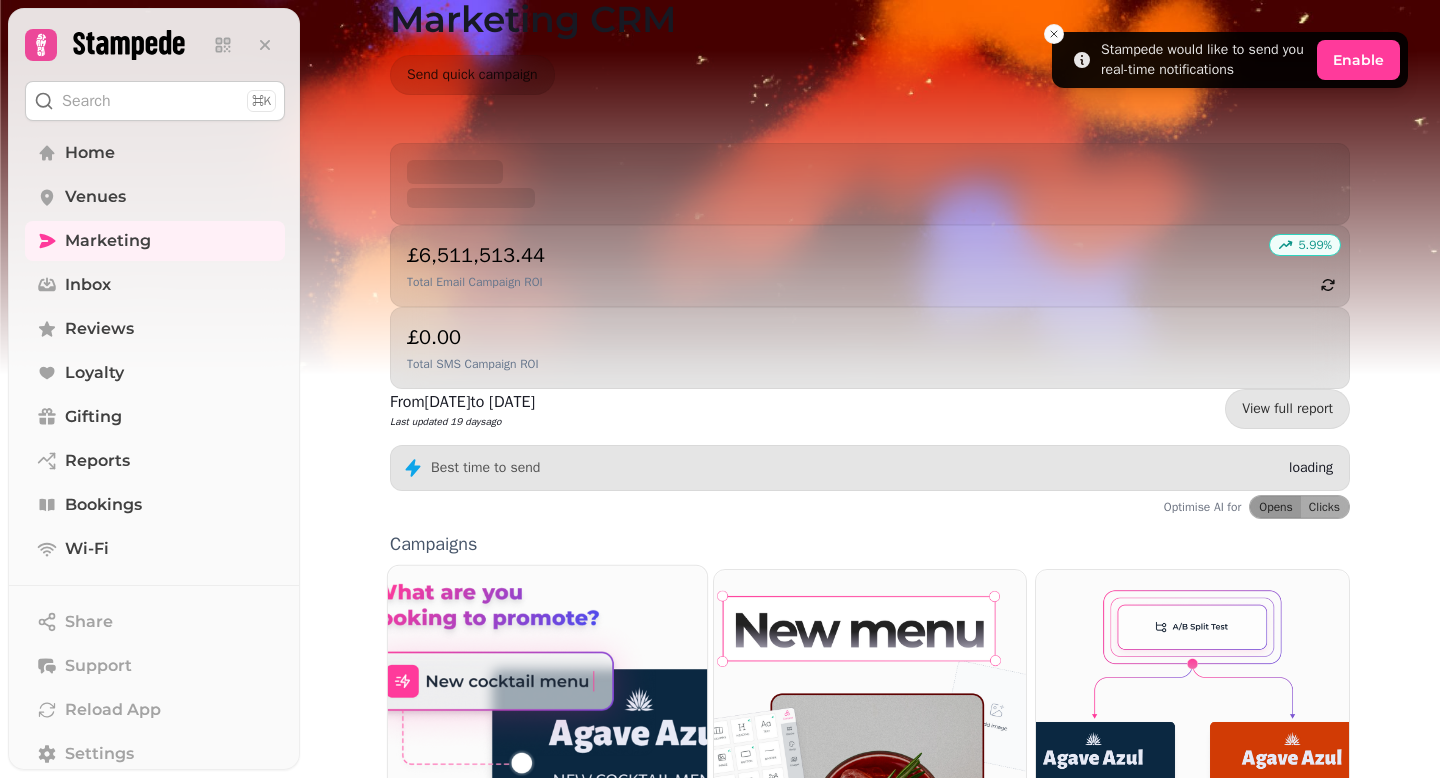 scroll, scrollTop: 470, scrollLeft: 0, axis: vertical 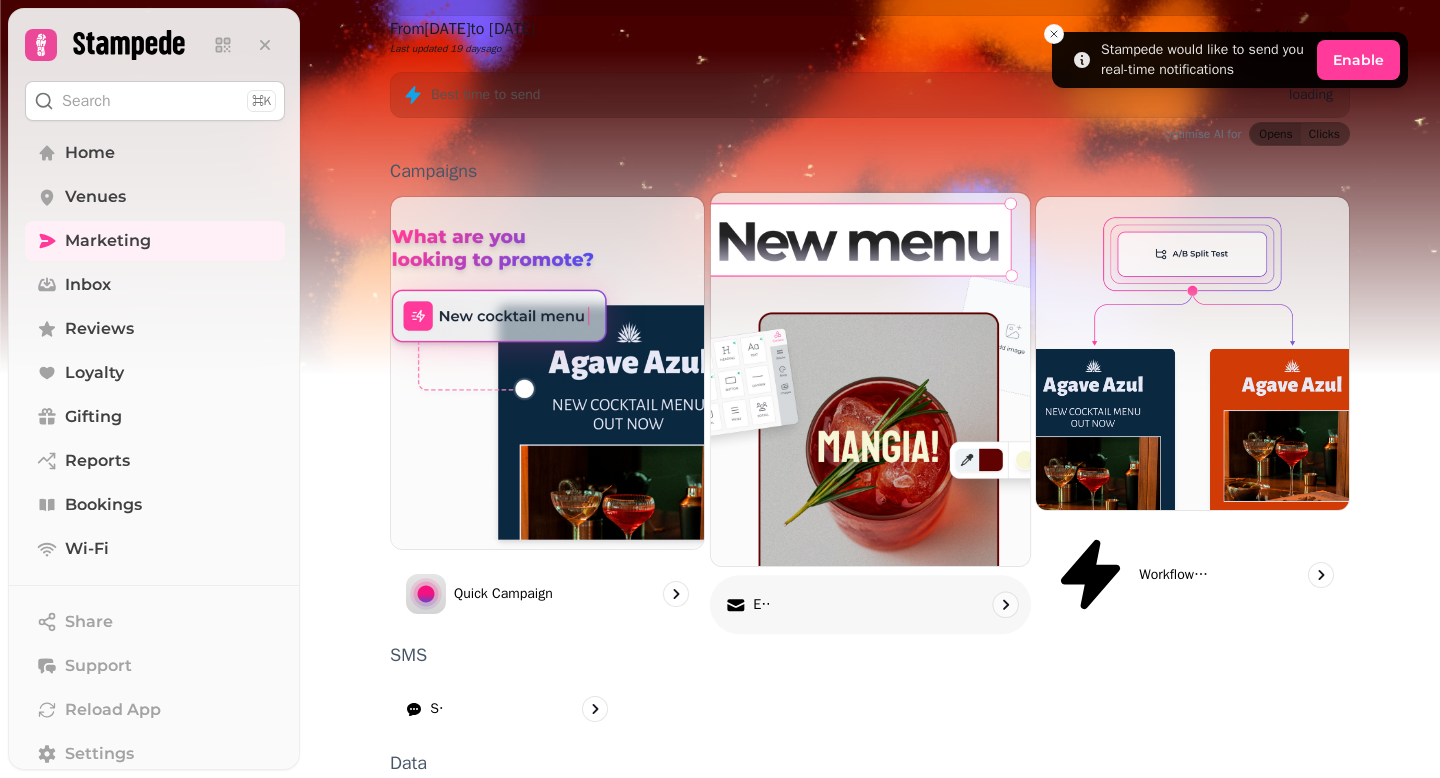 click on "Email" at bounding box center (760, 605) 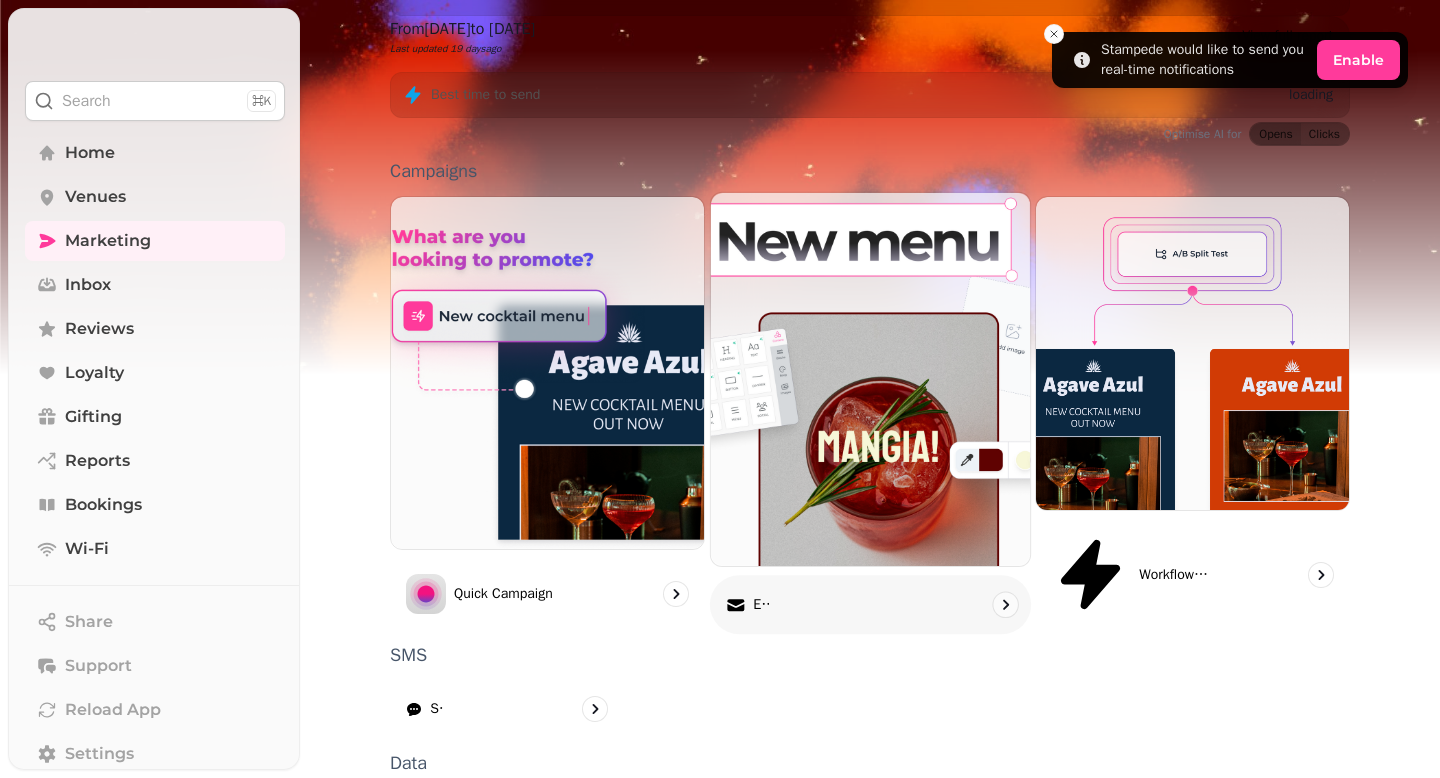 scroll, scrollTop: 0, scrollLeft: 0, axis: both 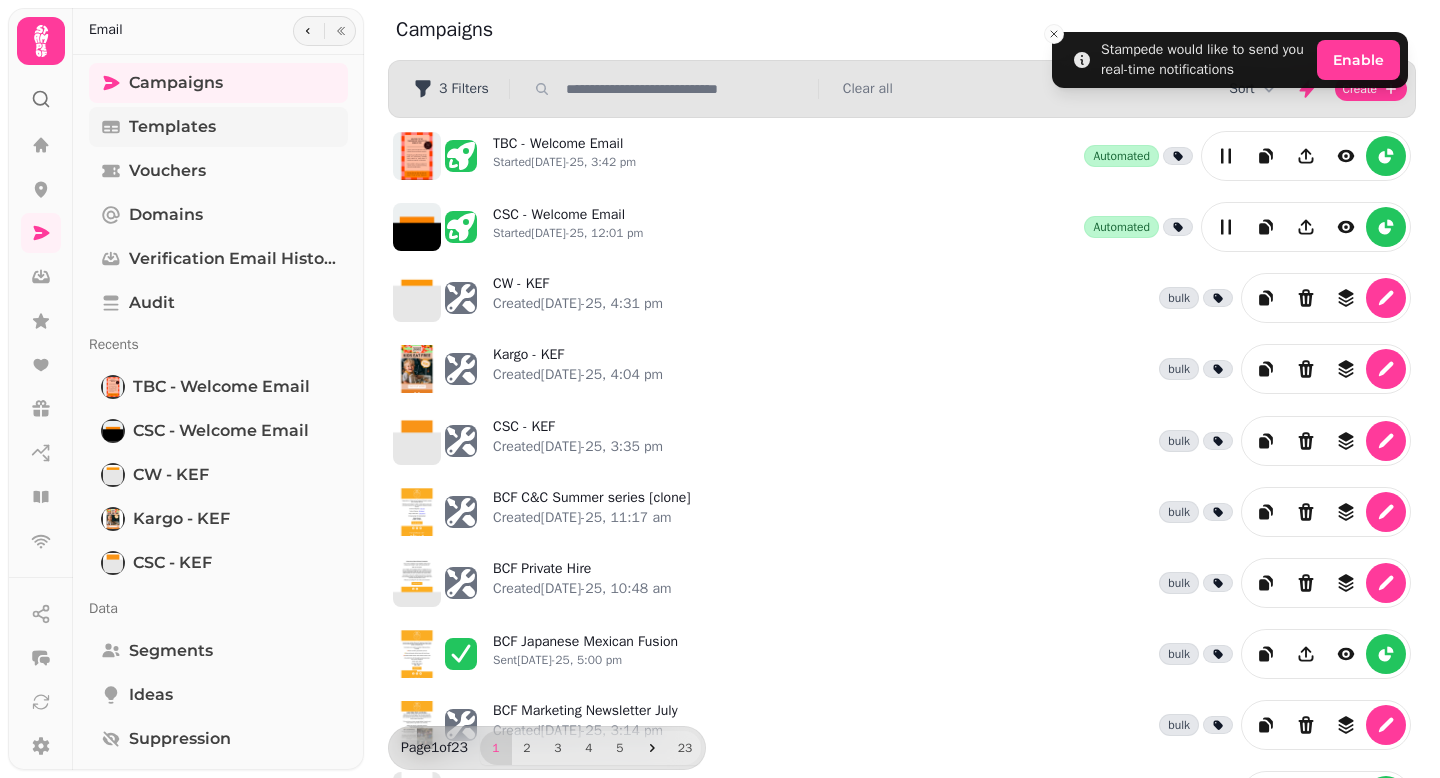 click on "Templates" at bounding box center (218, 127) 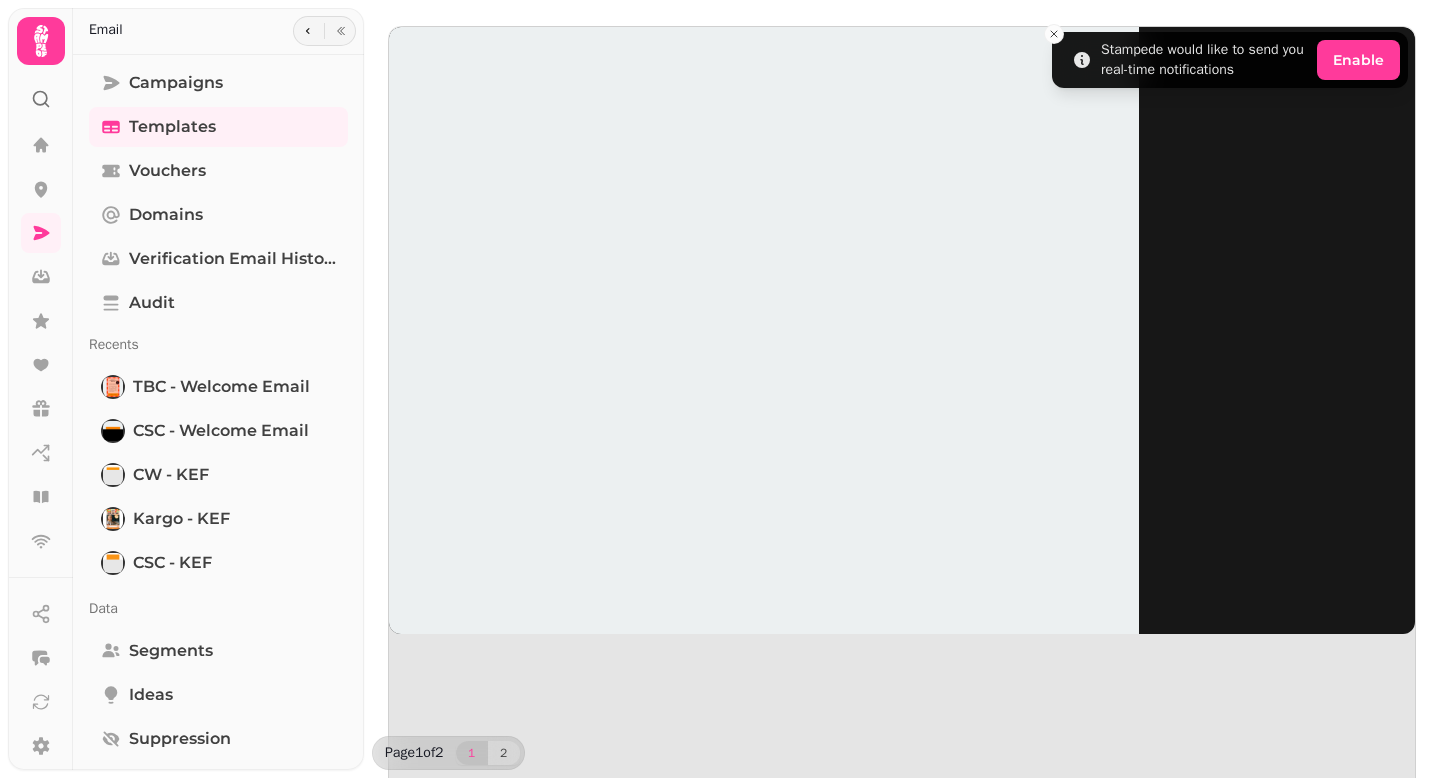 scroll, scrollTop: 0, scrollLeft: 0, axis: both 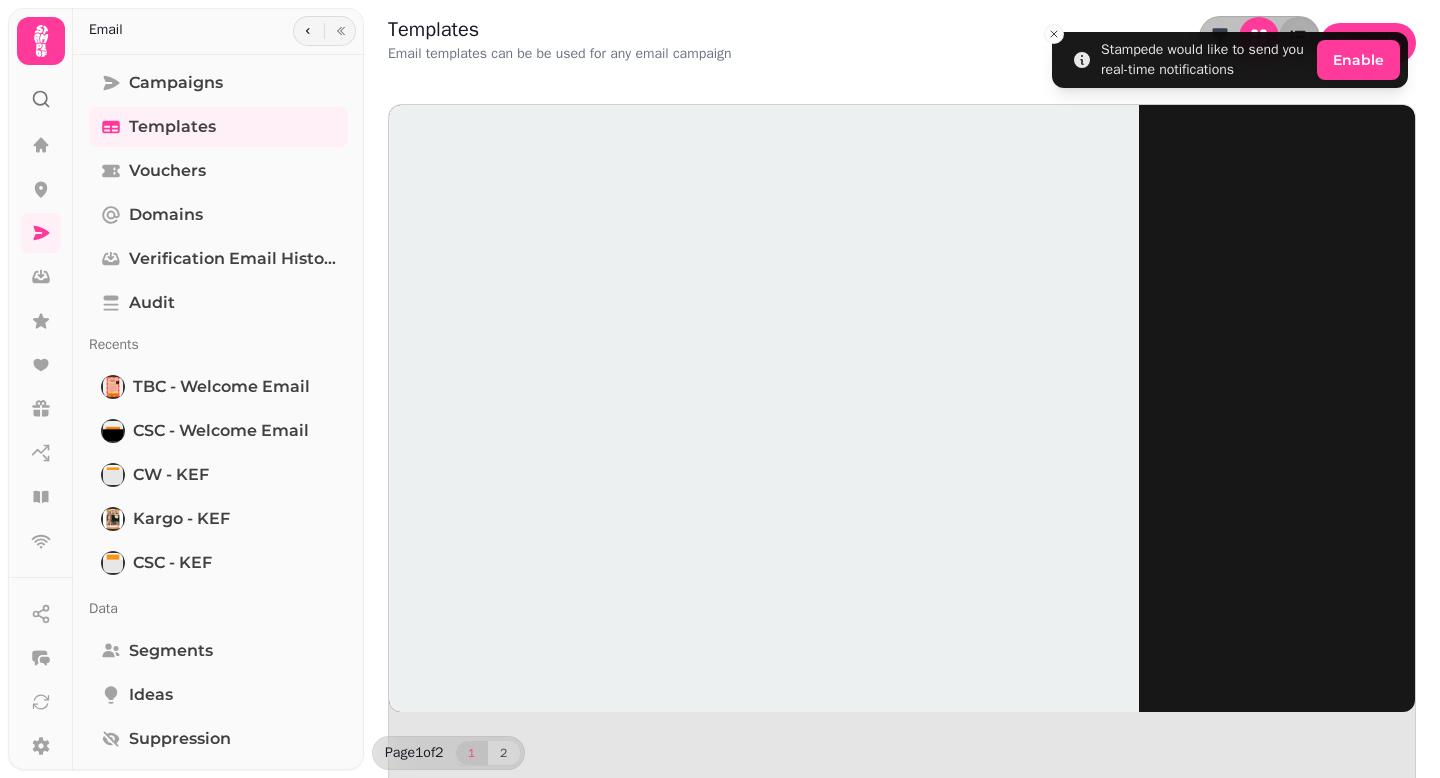 click on "Kargo - Welcome Email" at bounding box center [474, 1153] 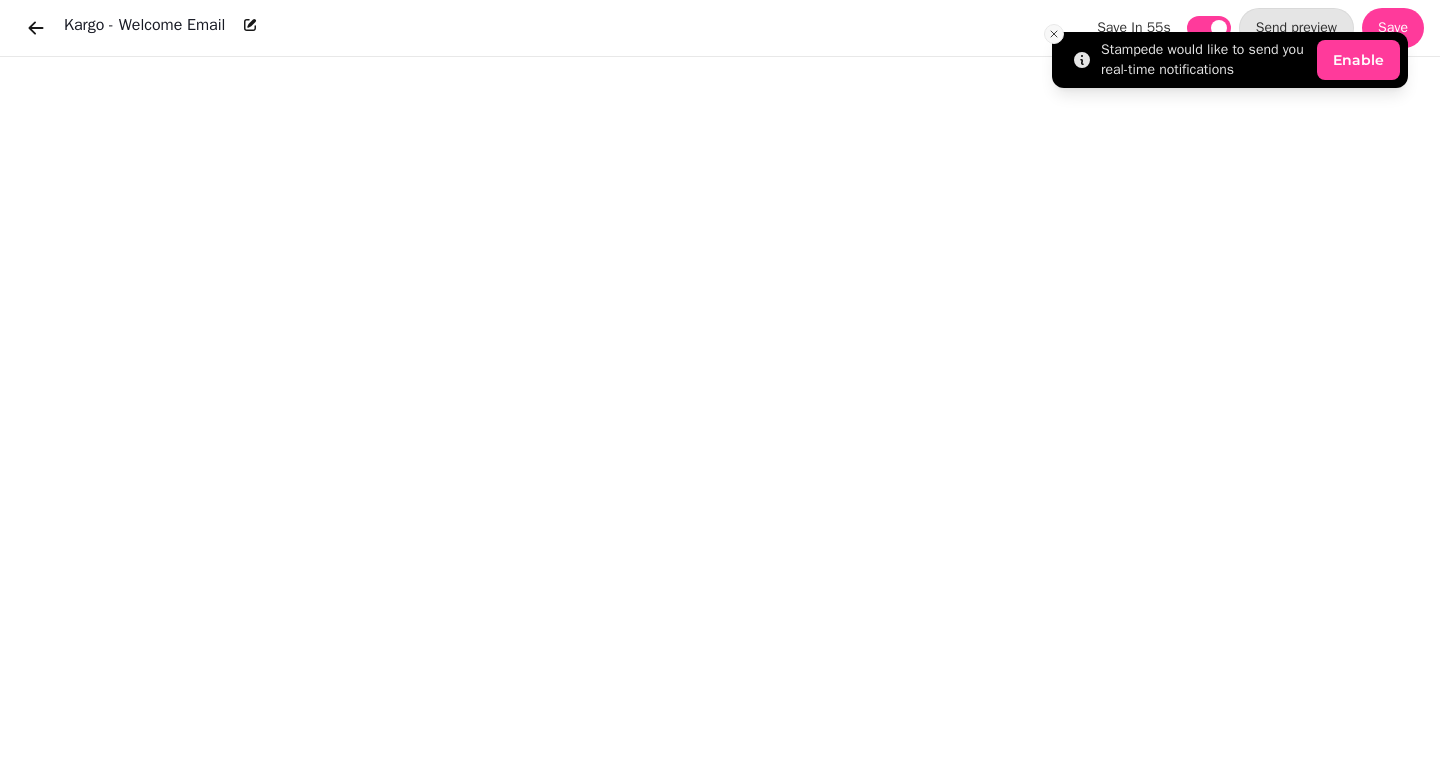 click 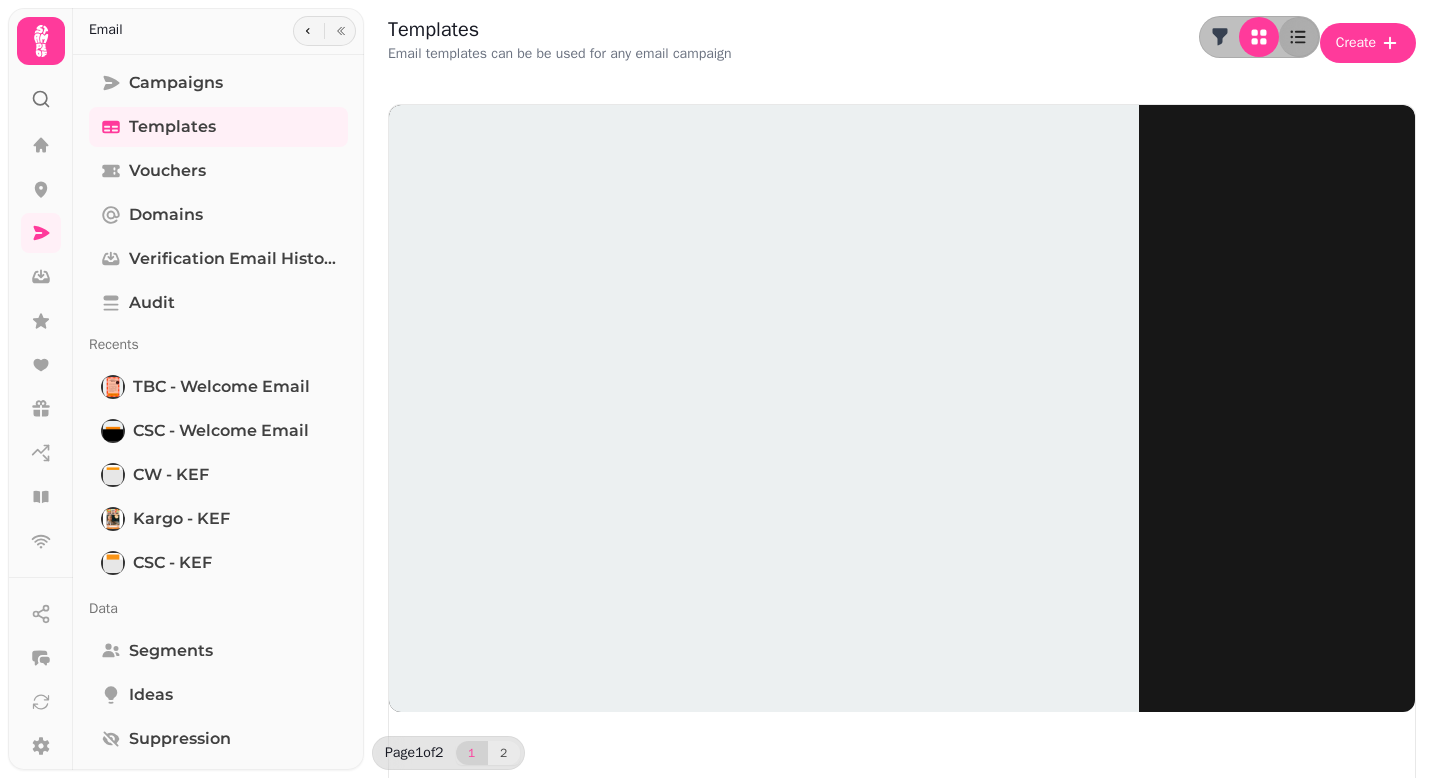 click on "BCF Marketing Newsletter" at bounding box center [483, 2233] 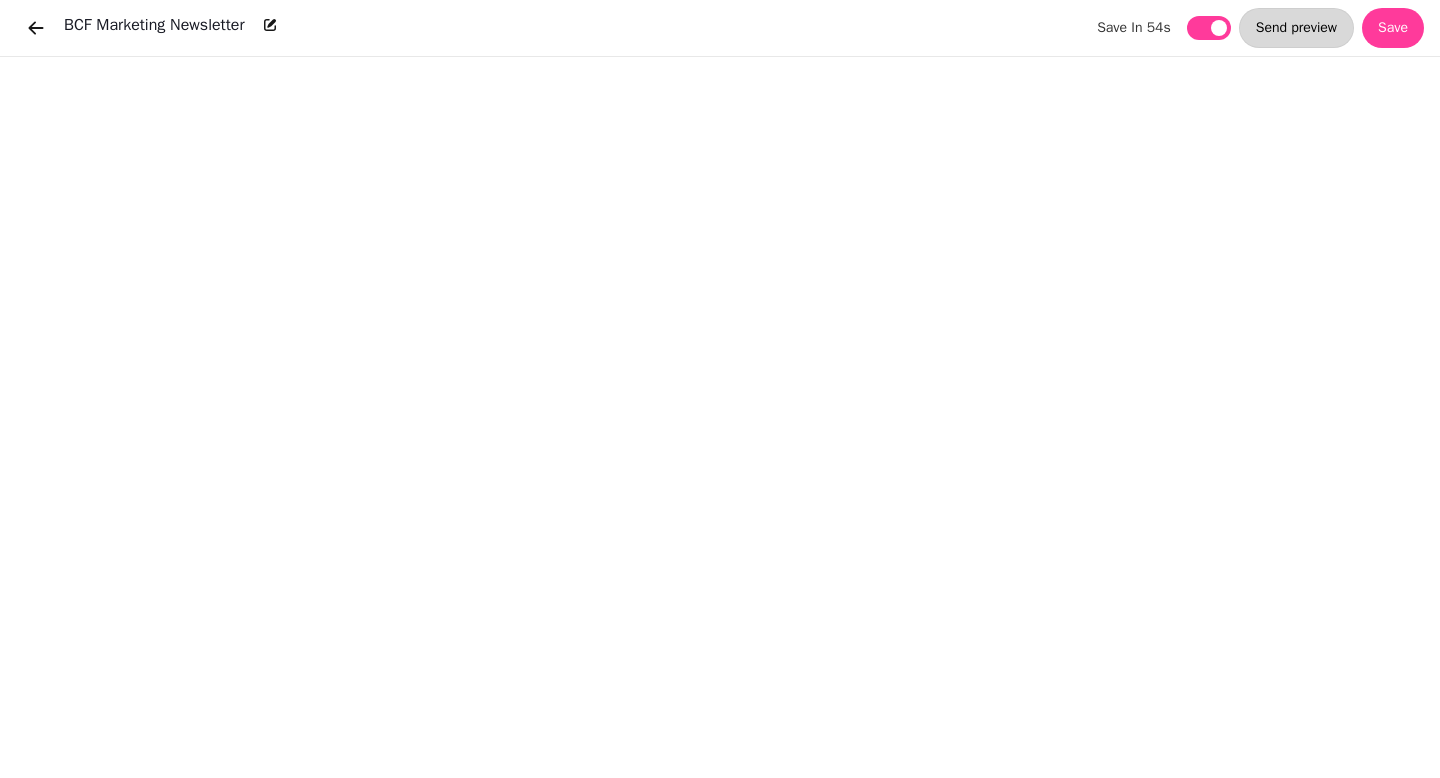 click on "Send preview" at bounding box center [1296, 28] 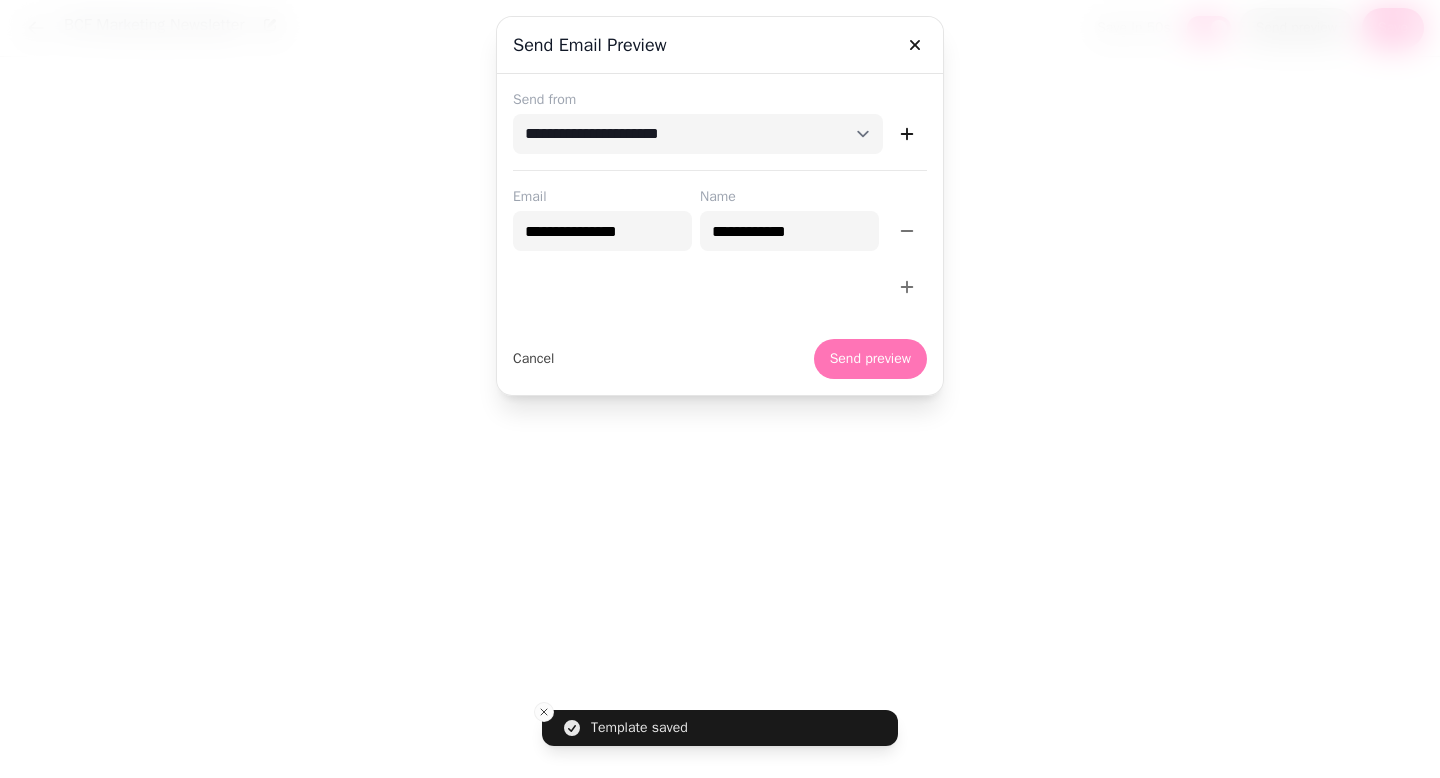 click on "Send preview" at bounding box center [870, 359] 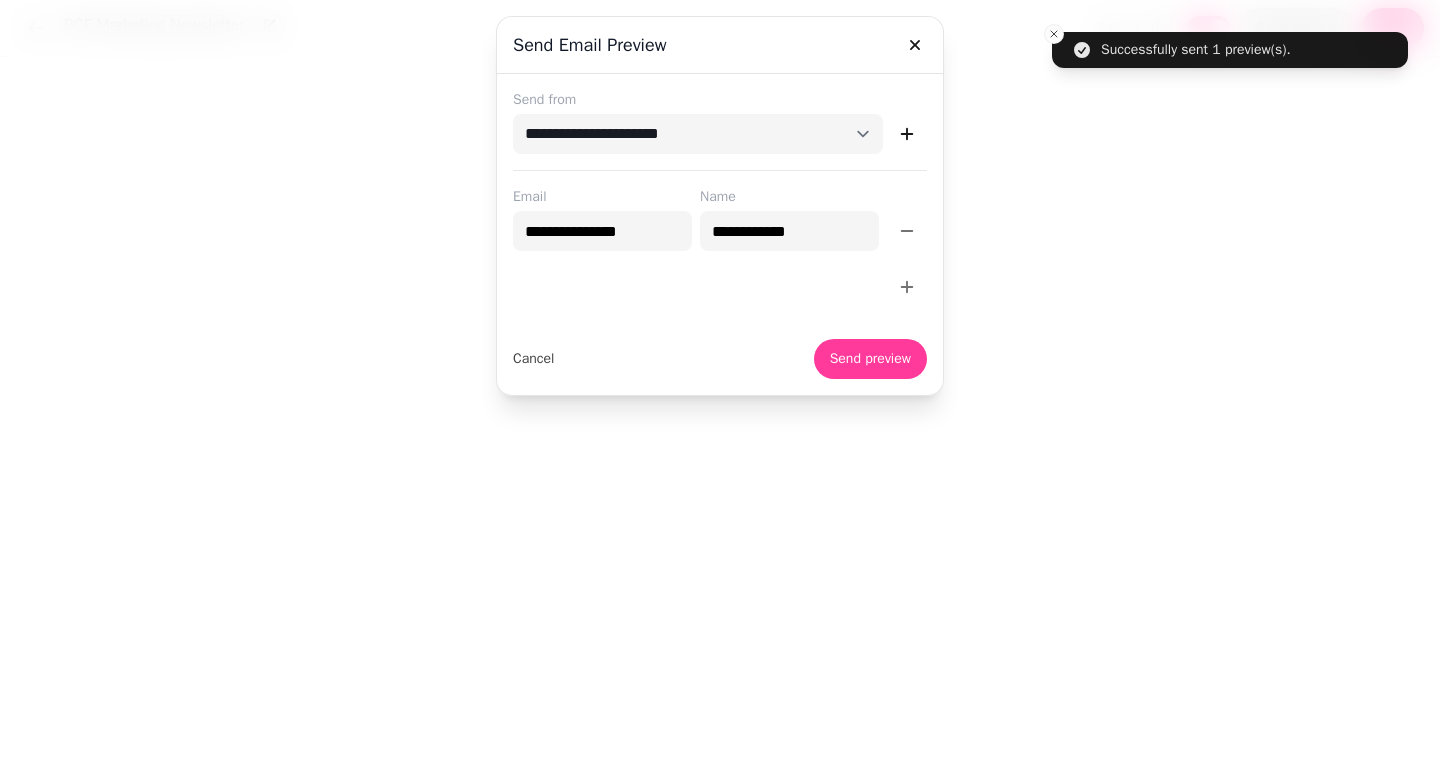 click at bounding box center [720, 389] 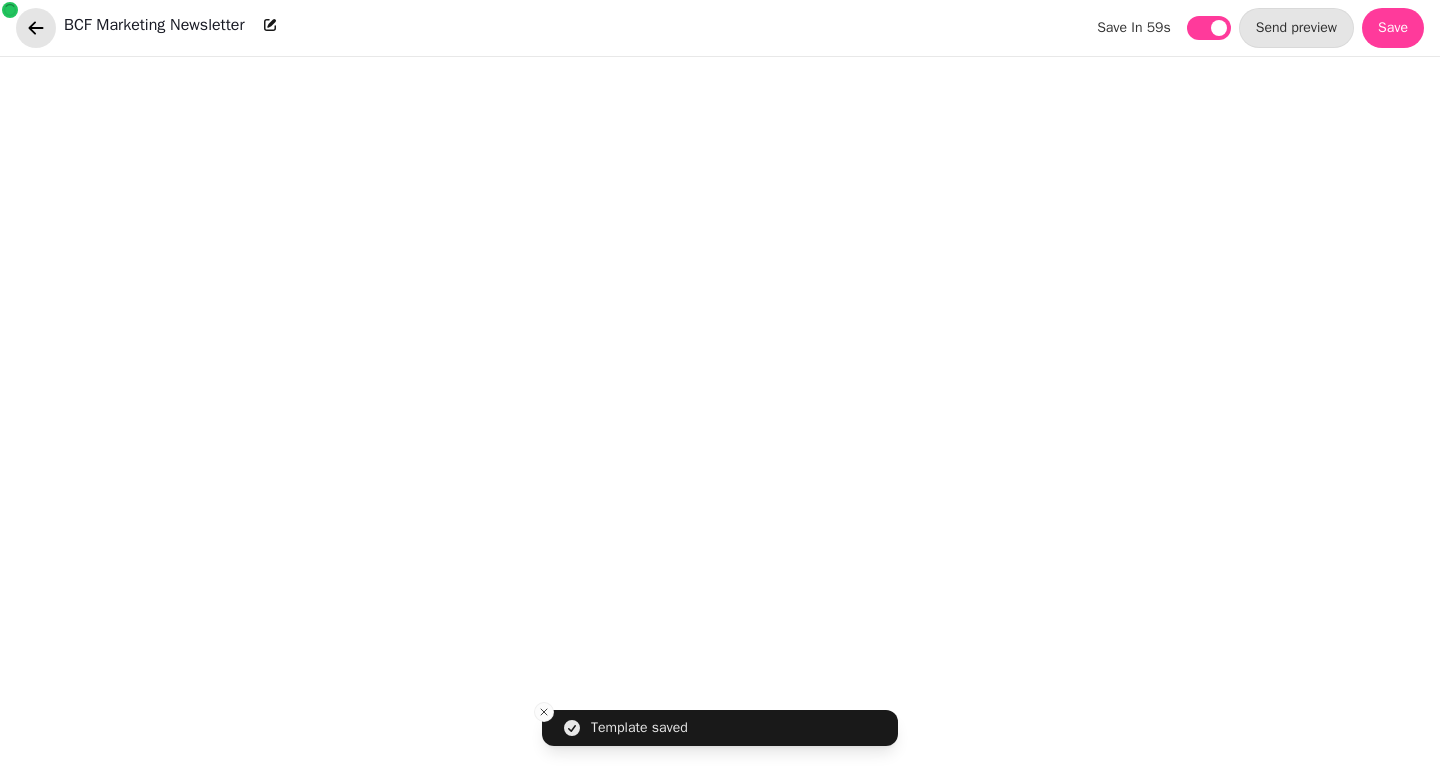 click at bounding box center (36, 28) 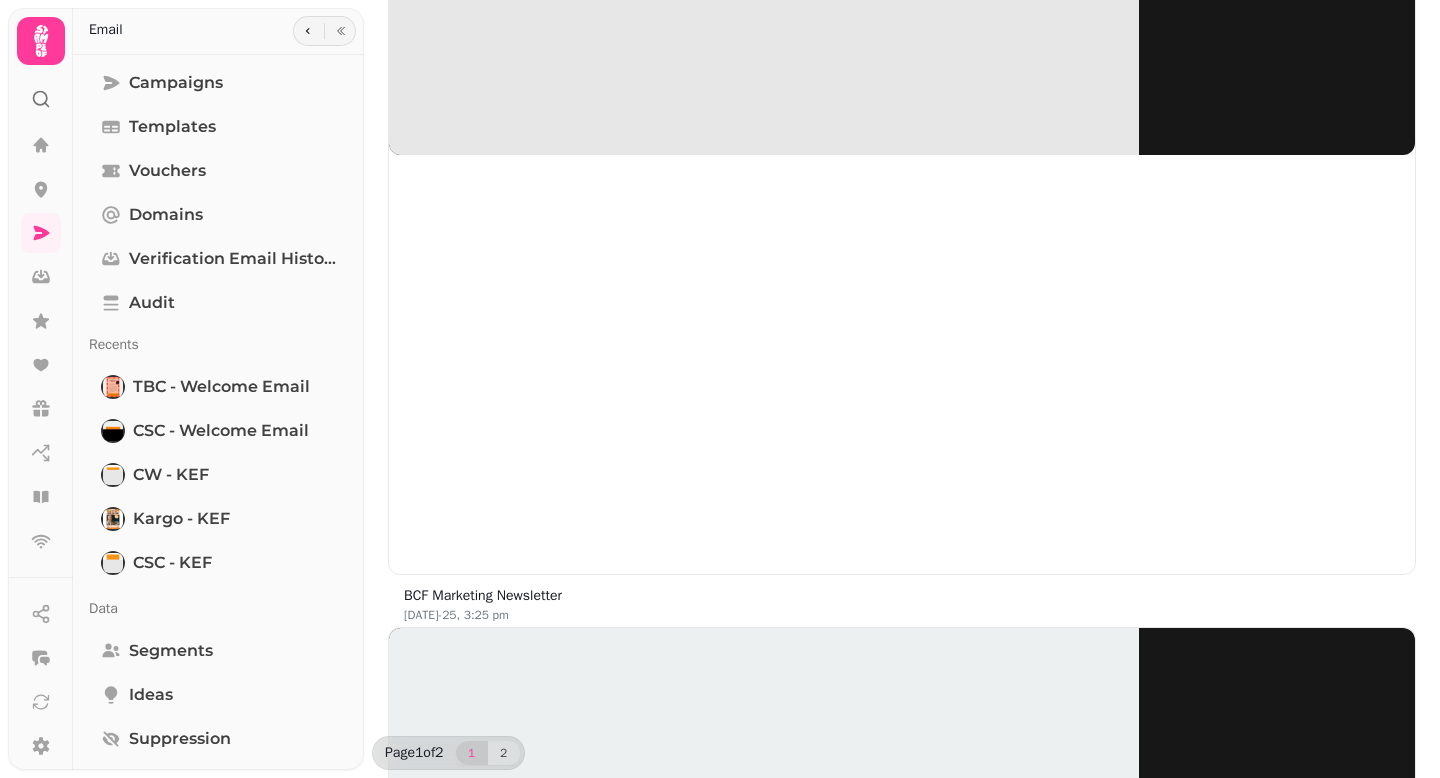 scroll, scrollTop: 652, scrollLeft: 0, axis: vertical 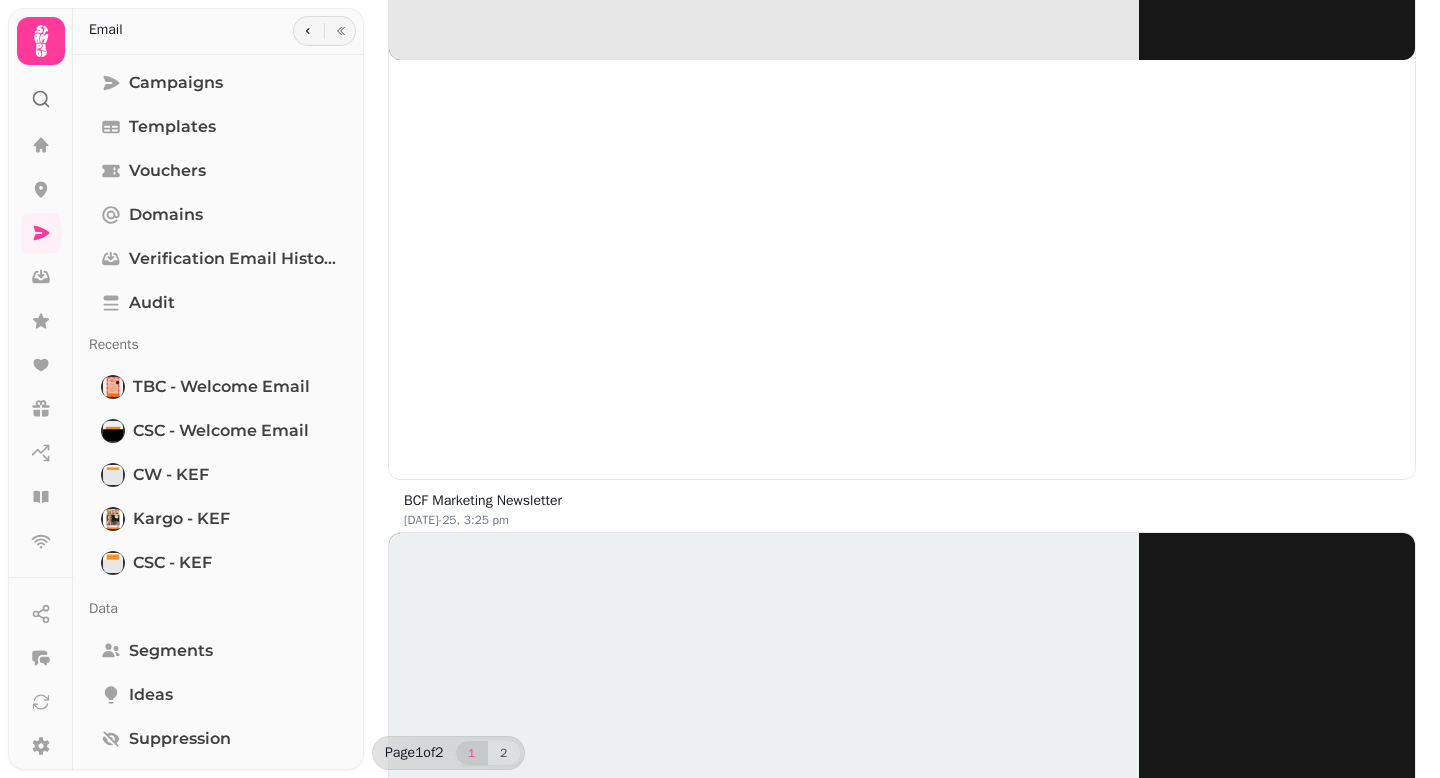 click at bounding box center (689, 14873) 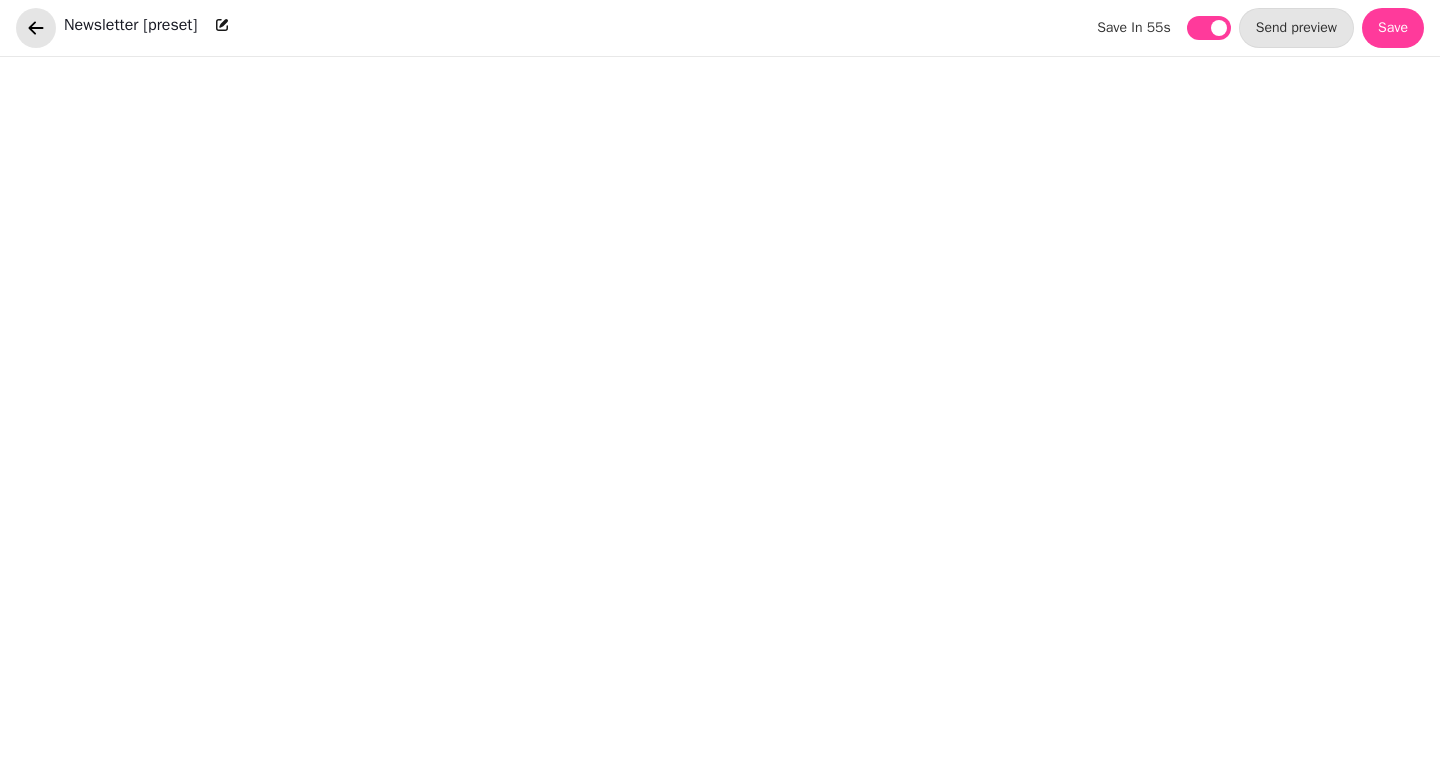 click 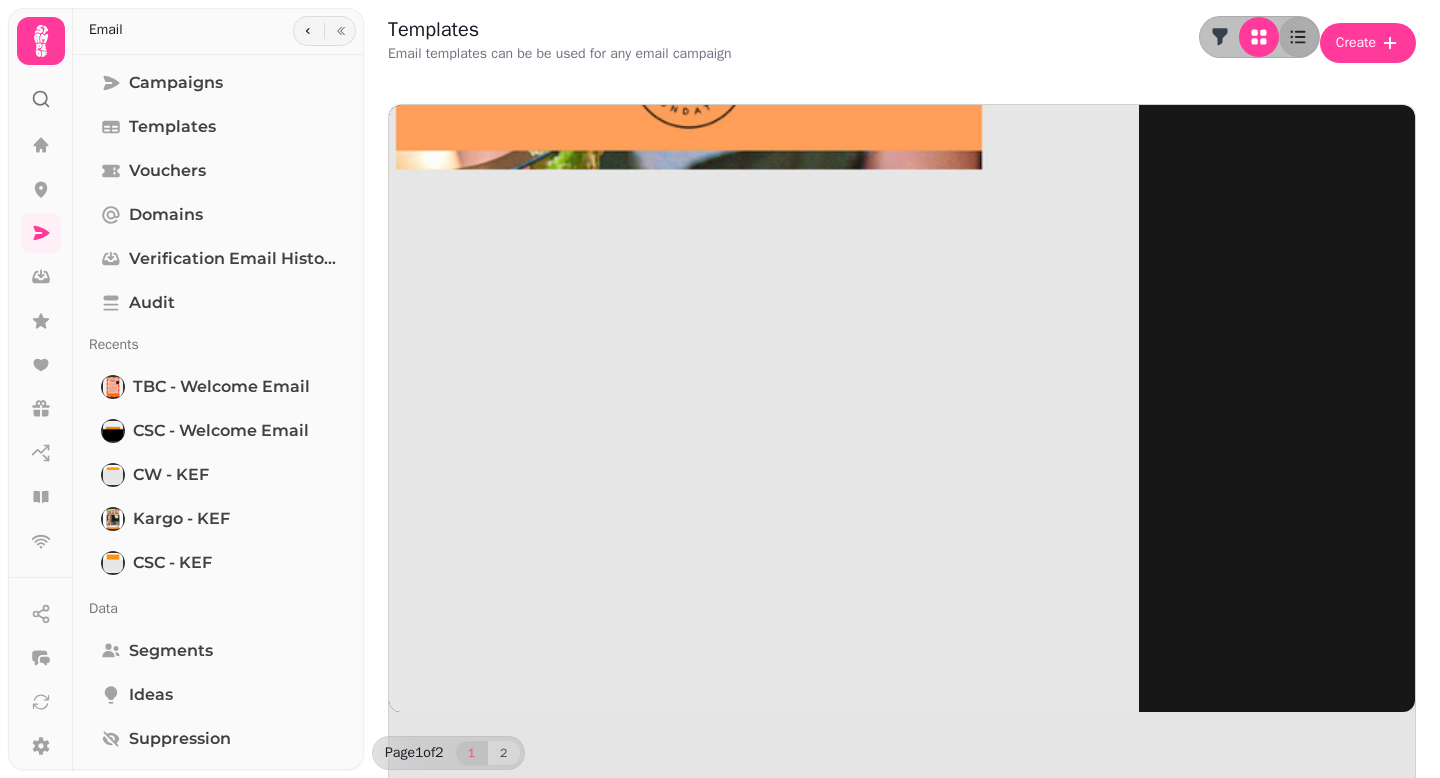 scroll, scrollTop: 652, scrollLeft: 0, axis: vertical 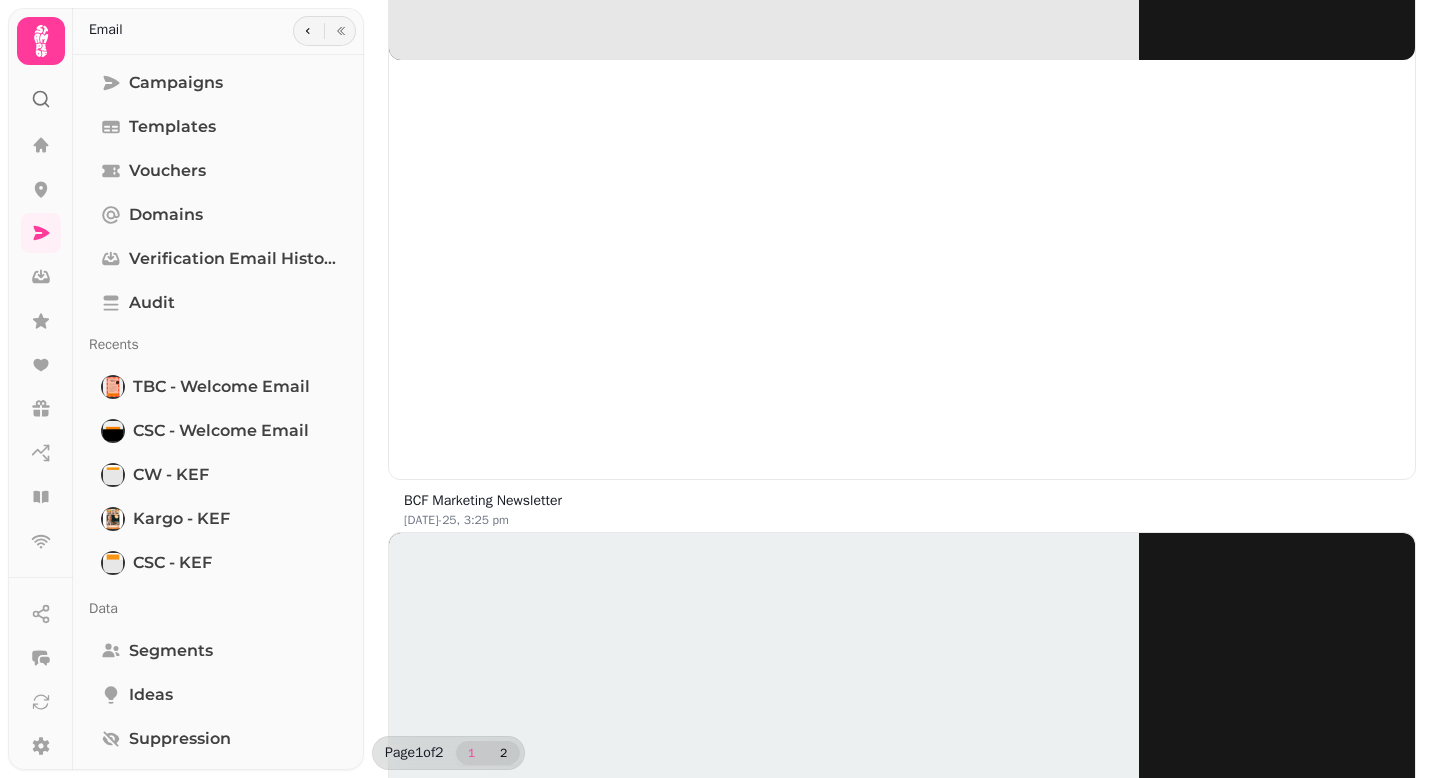 click on "2" at bounding box center [504, 753] 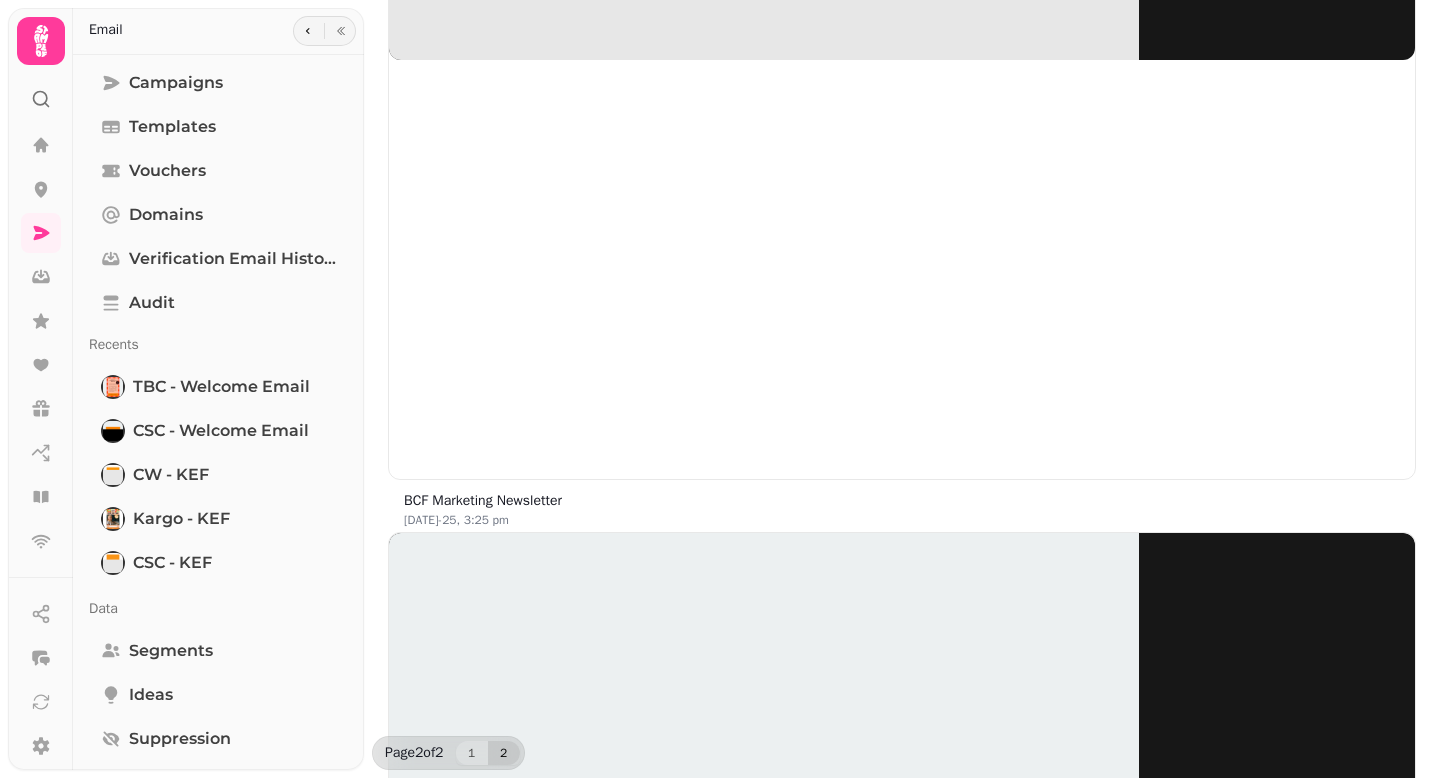 scroll, scrollTop: 0, scrollLeft: 0, axis: both 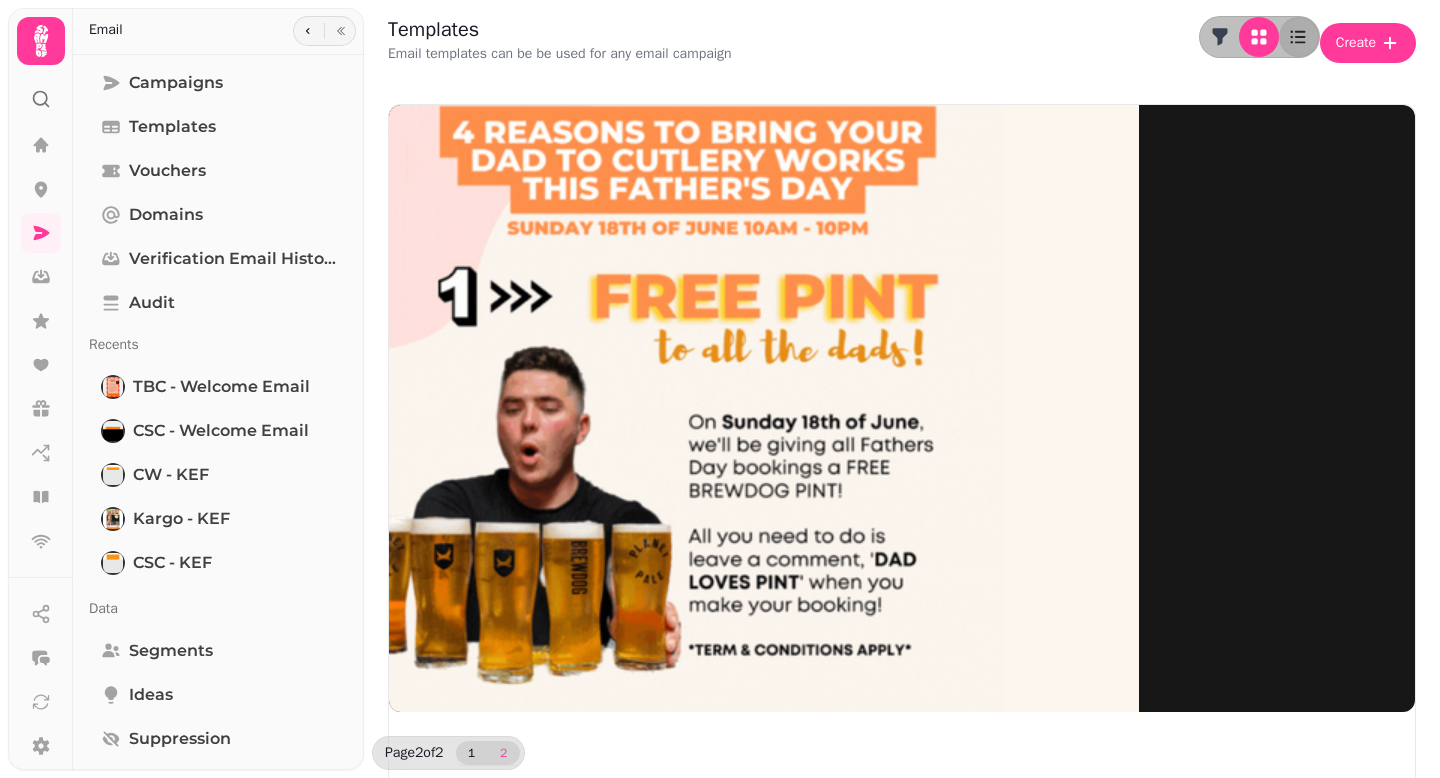 click on "1" at bounding box center [472, 753] 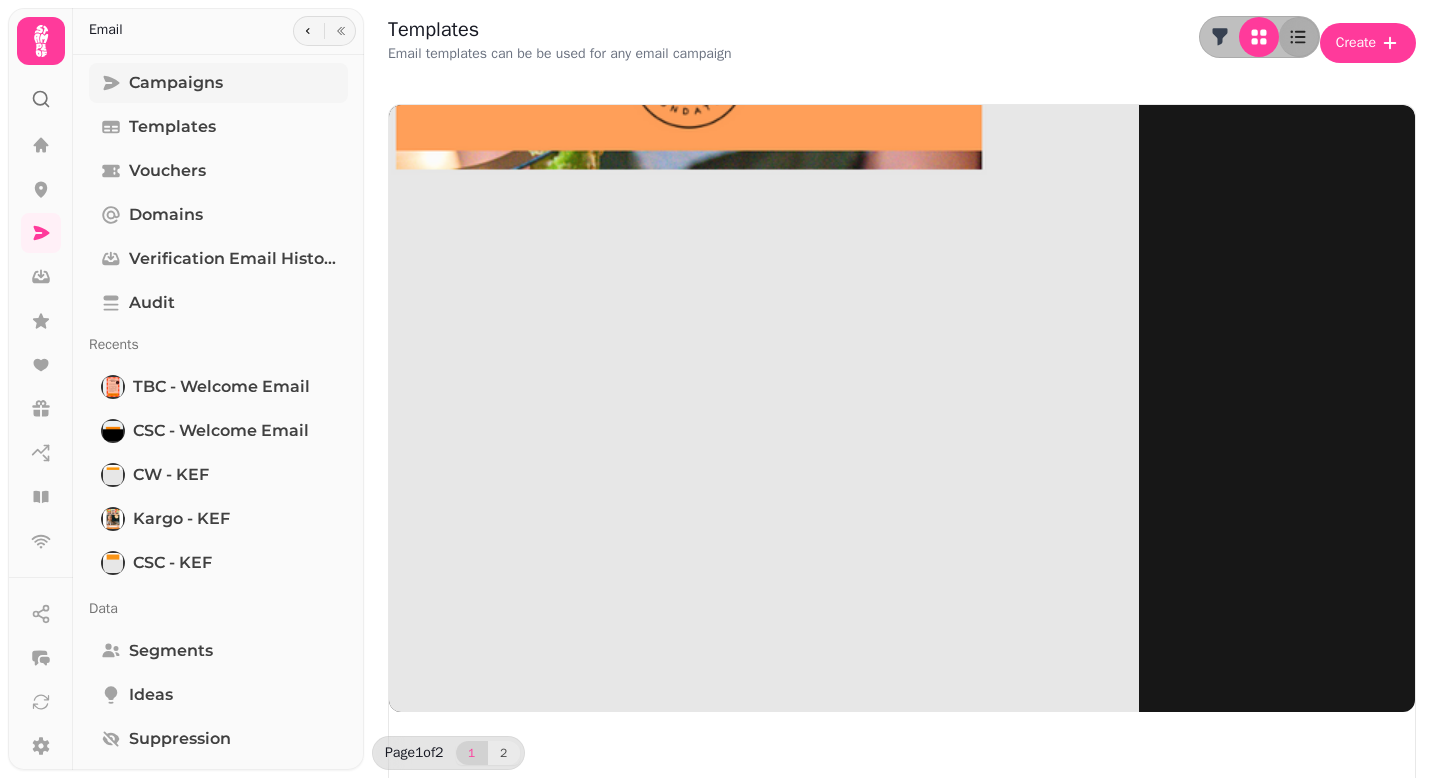 click on "Campaigns" at bounding box center (218, 83) 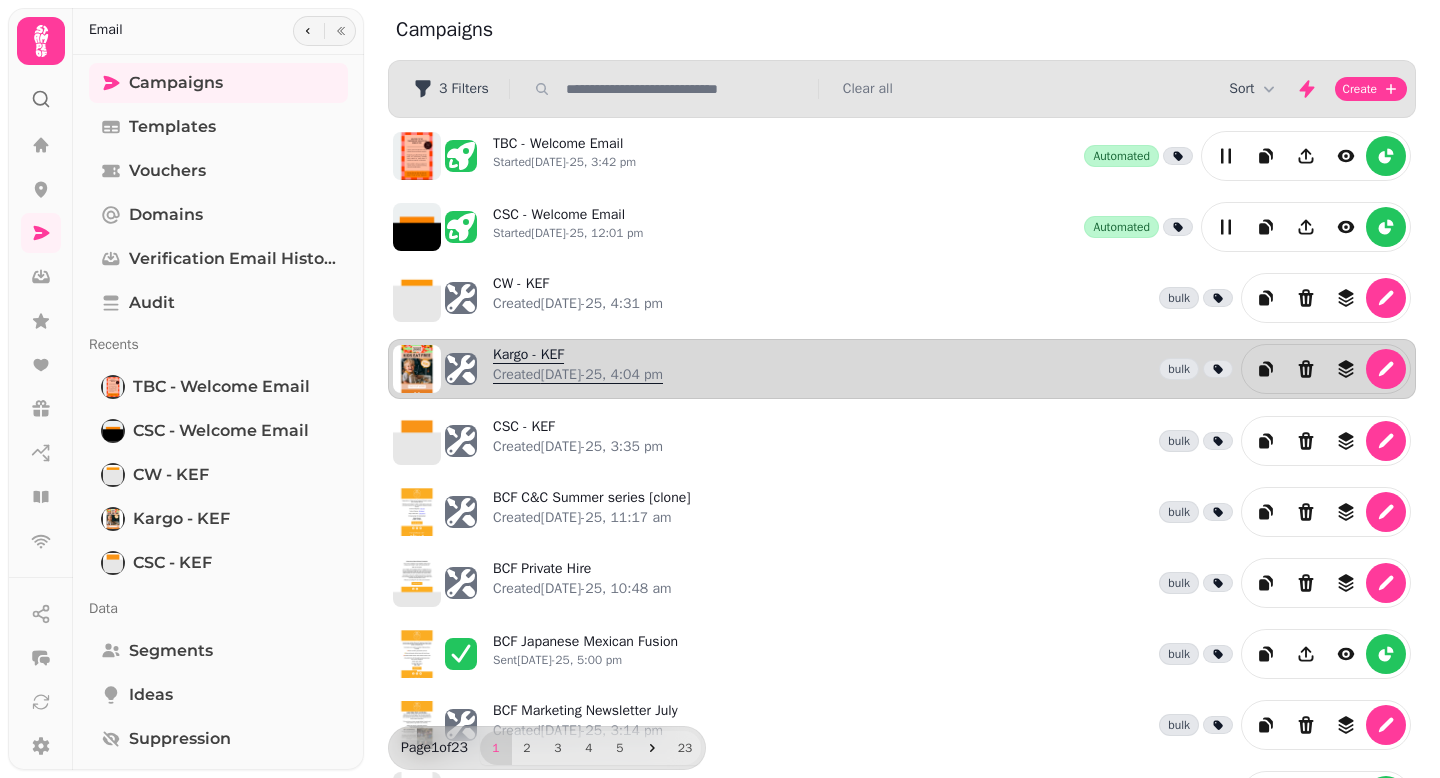 click on "Kargo - KEF Created  [DATE]-25, 4:04 pm" at bounding box center [578, 369] 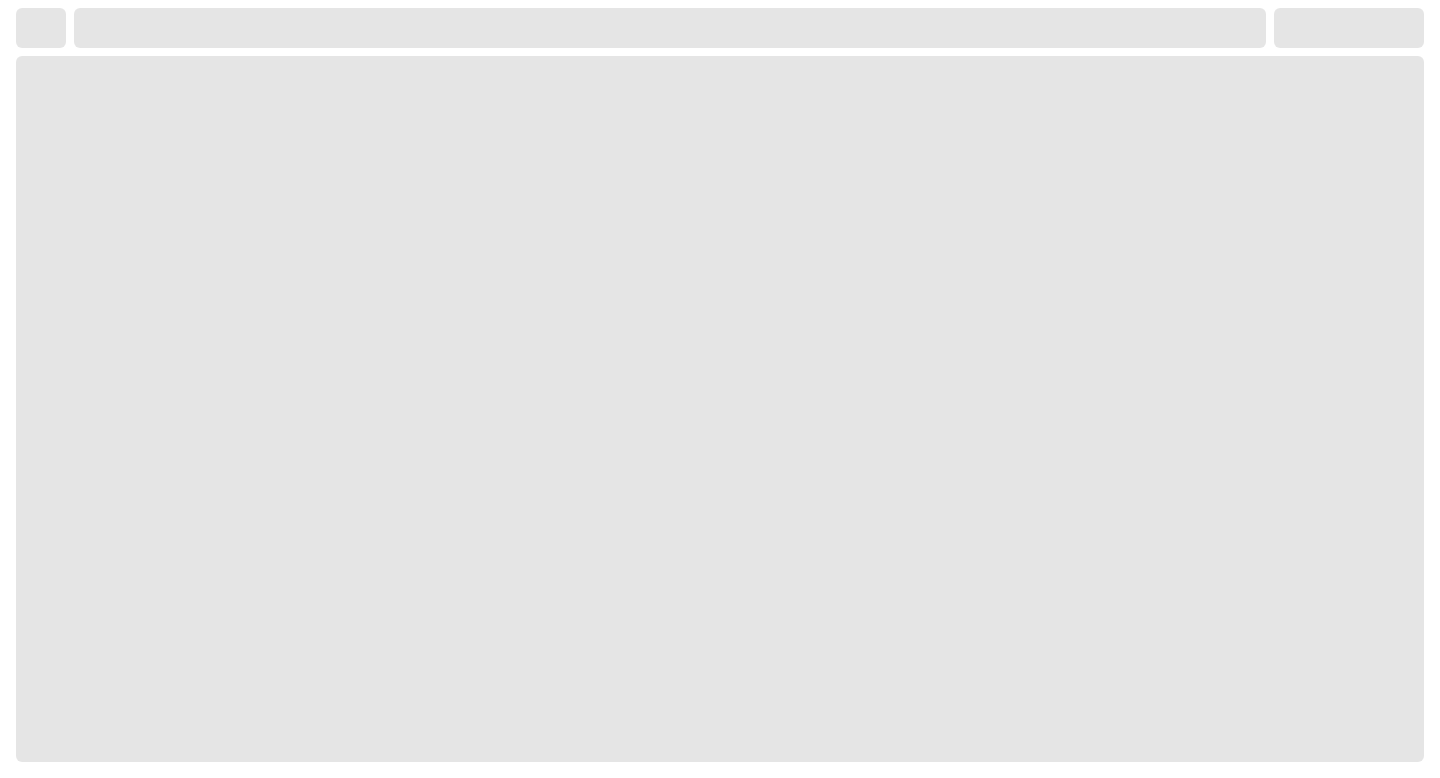 select on "**********" 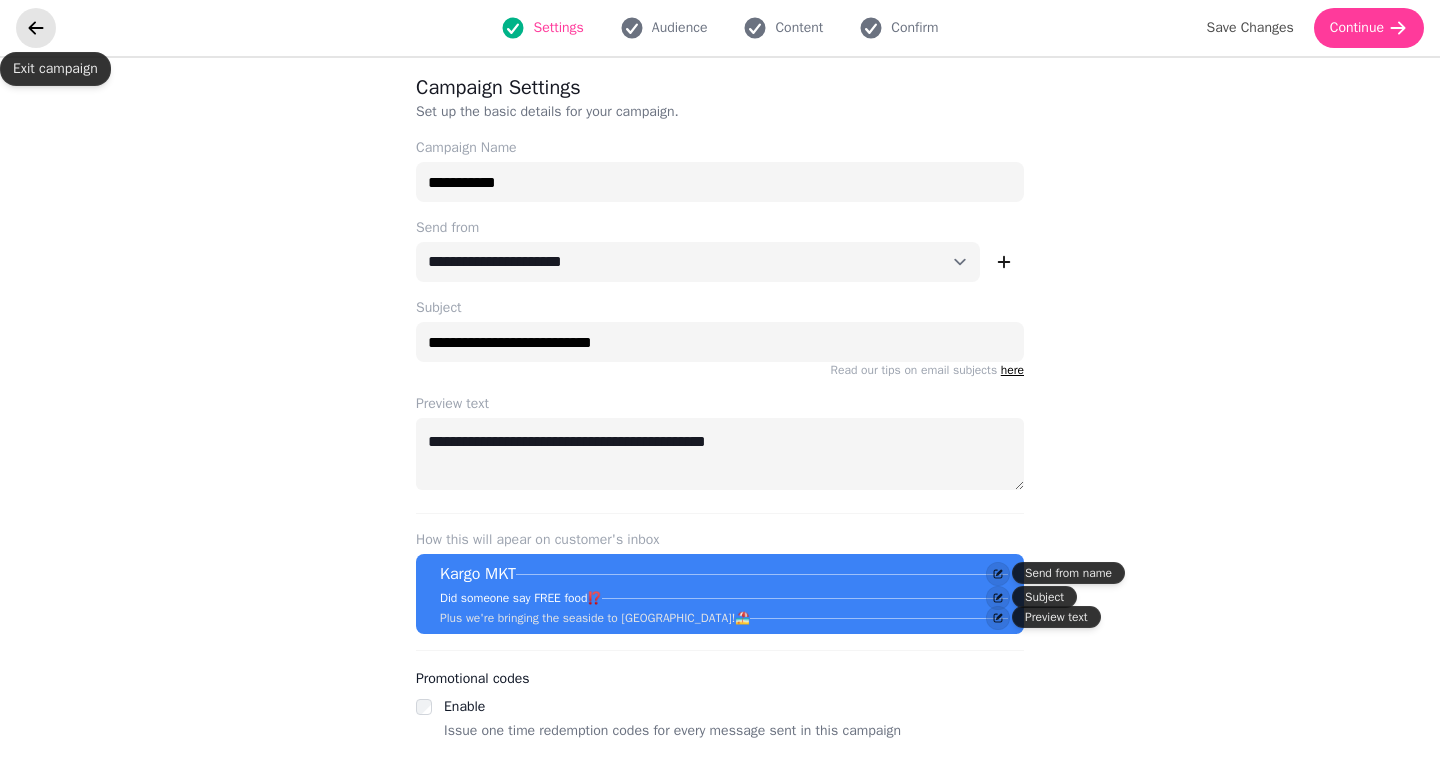 click at bounding box center (36, 28) 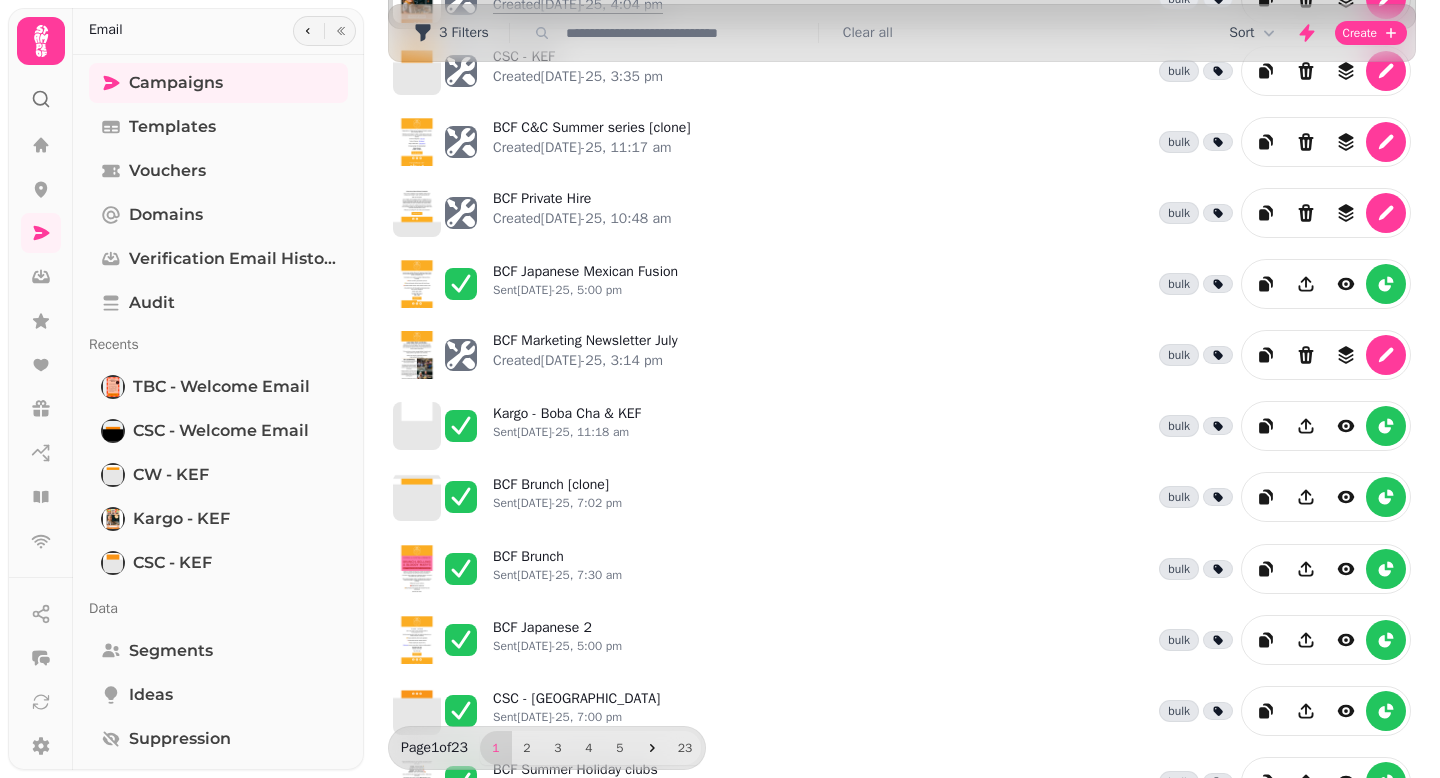 scroll, scrollTop: 456, scrollLeft: 0, axis: vertical 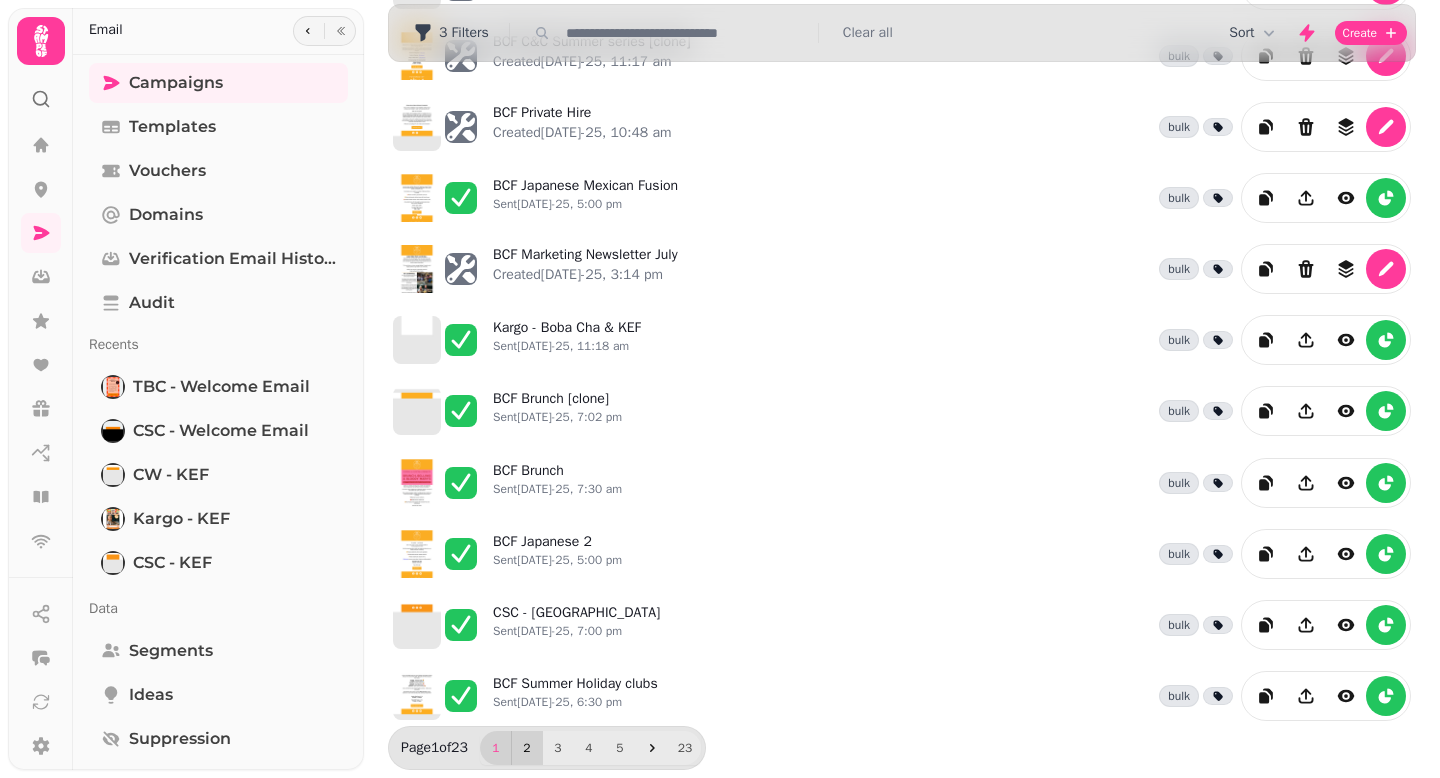 click on "2" at bounding box center [527, 748] 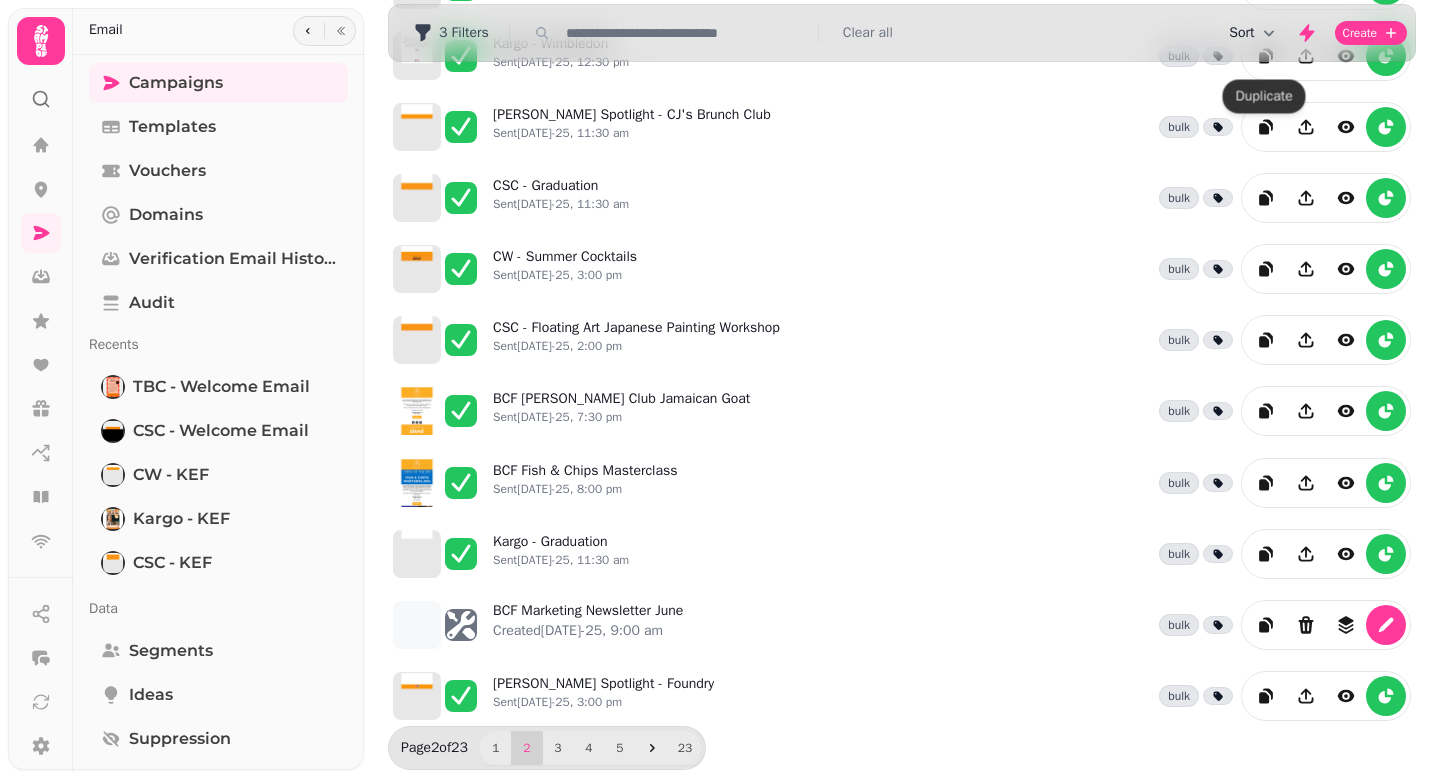 click on "Sort" at bounding box center [1253, 33] 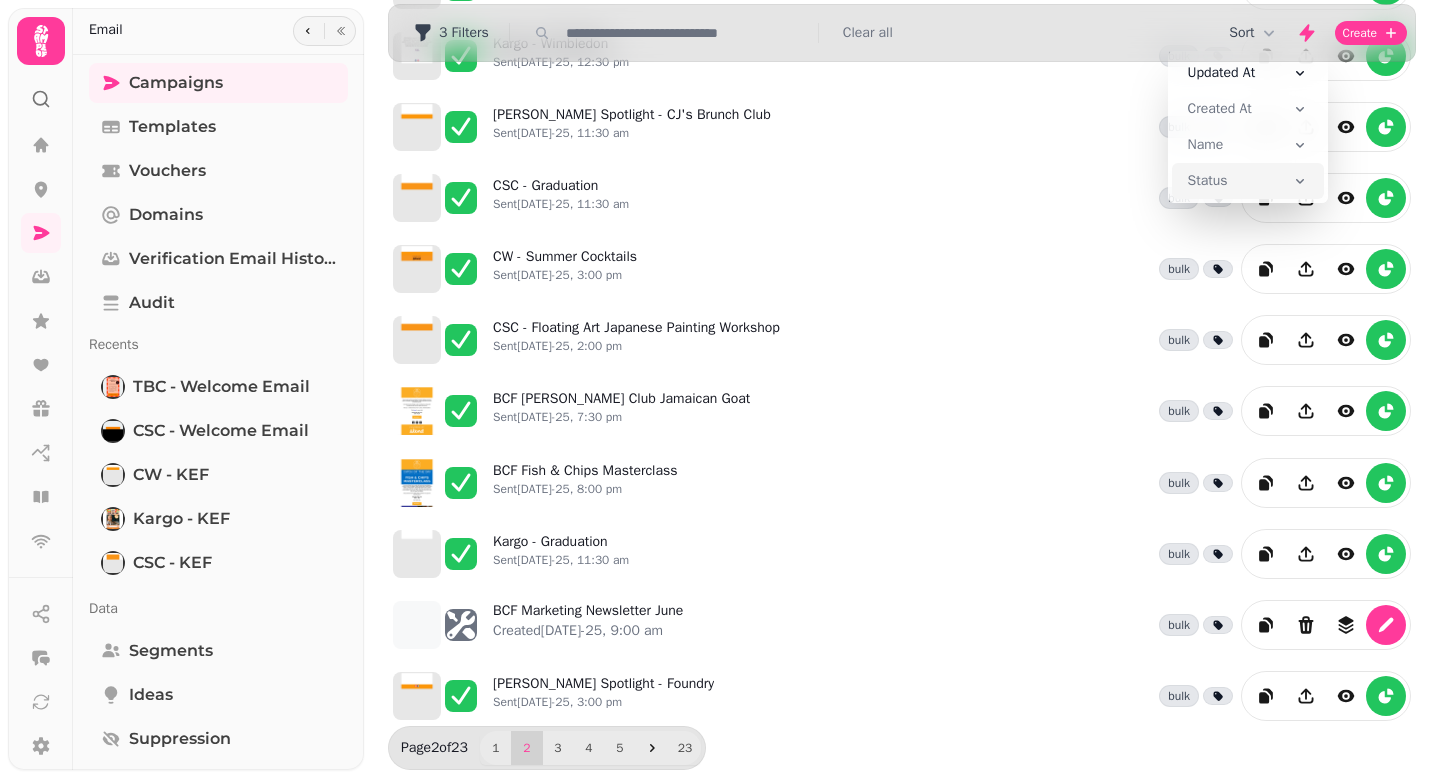 click on "Status" at bounding box center [1248, 181] 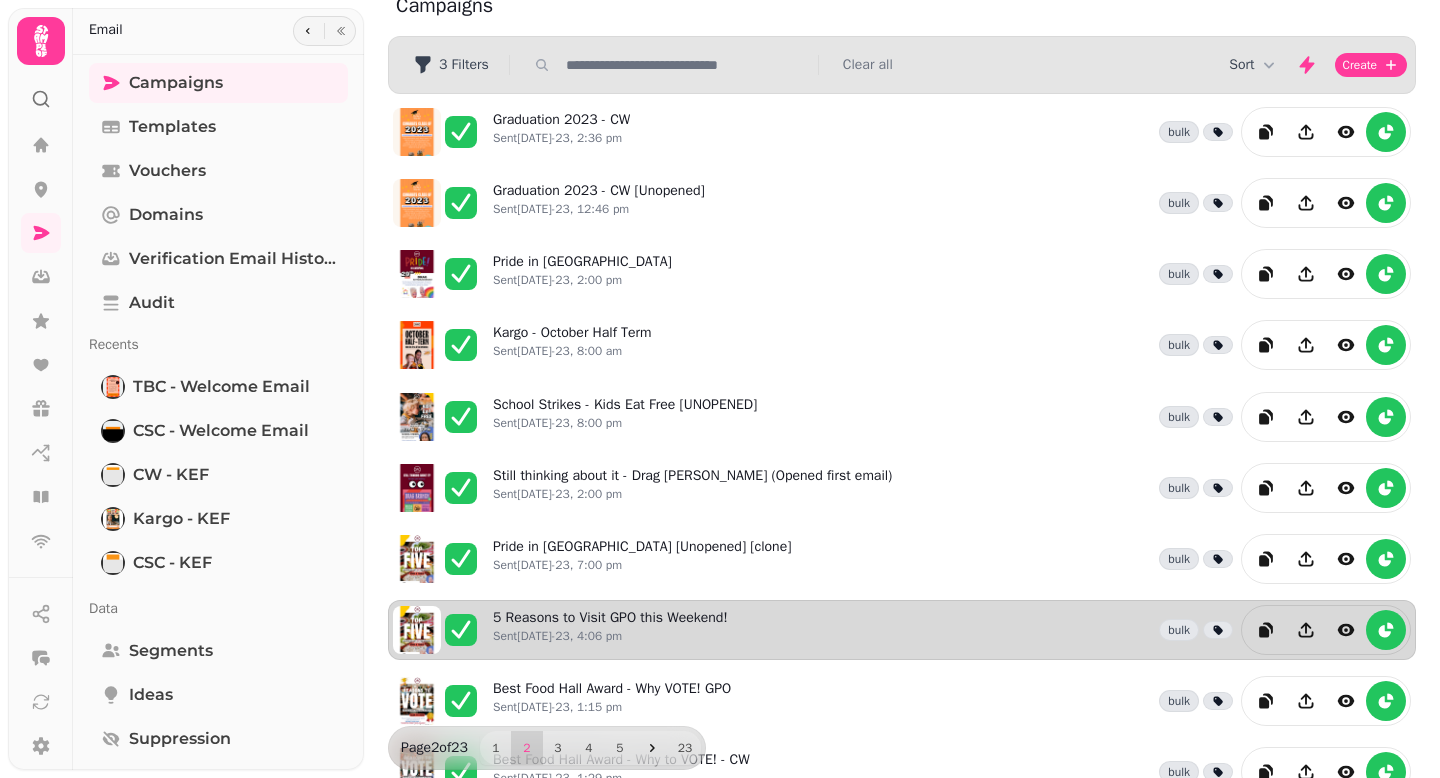 scroll, scrollTop: 0, scrollLeft: 0, axis: both 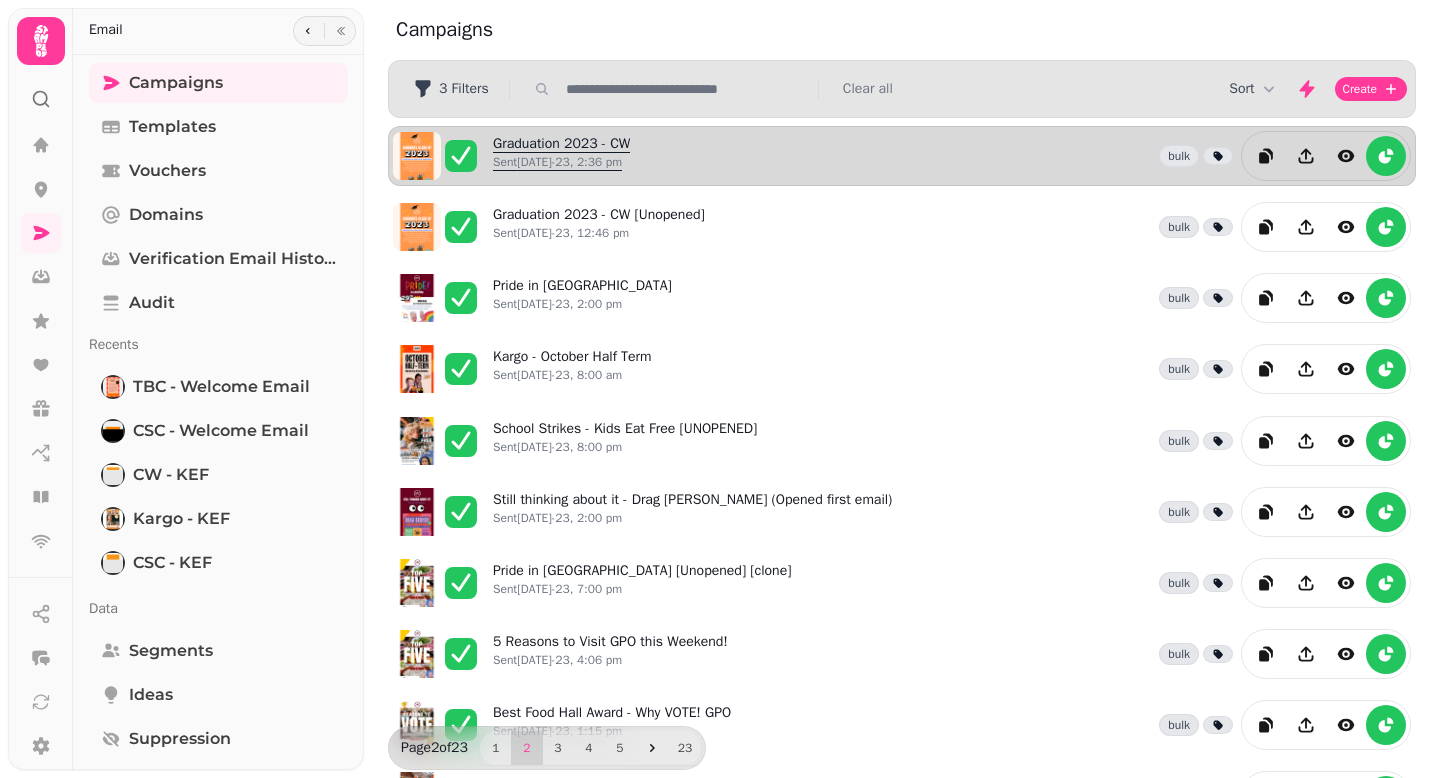 click on "Graduation 2023 - CW Sent  [DATE]-23, 2:36 pm" at bounding box center [561, 156] 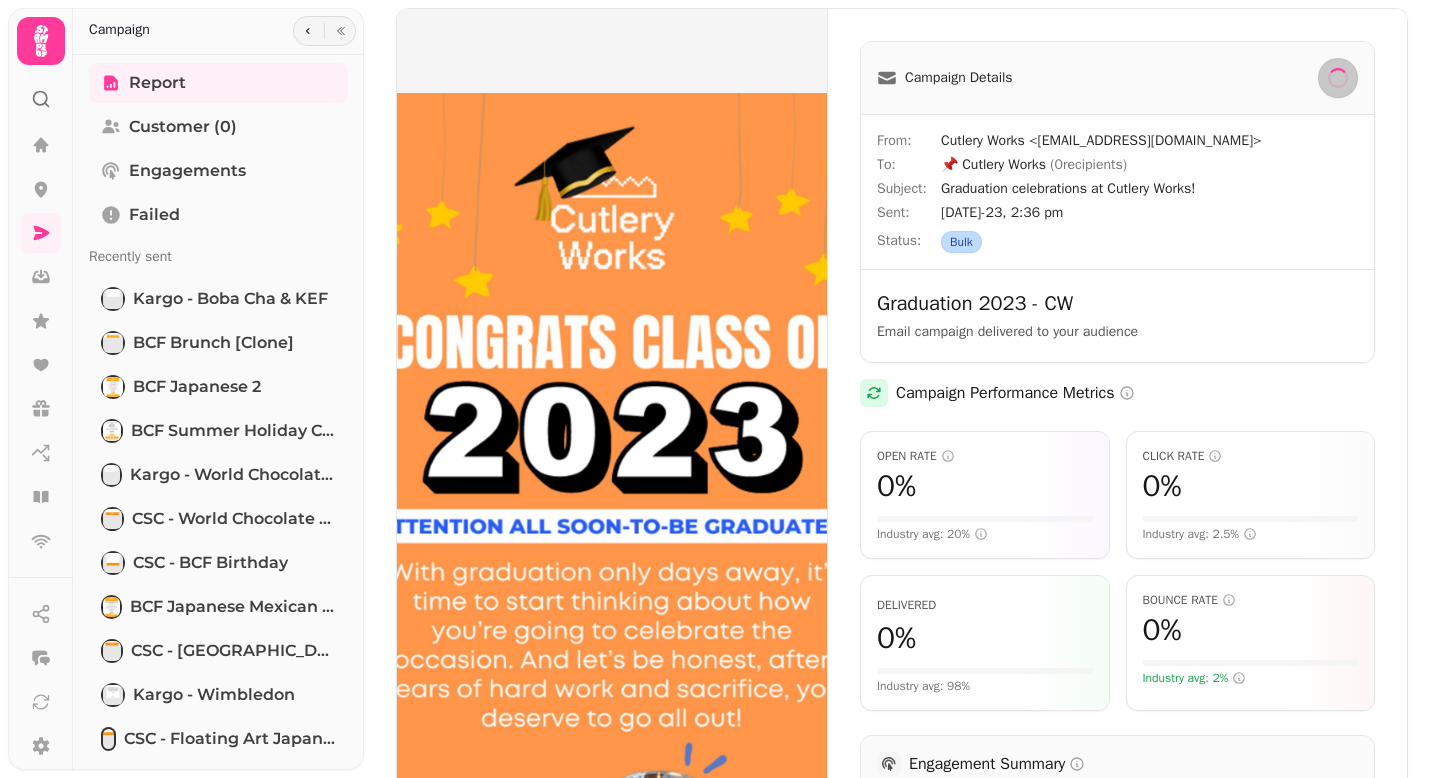 click at bounding box center [612, 475] 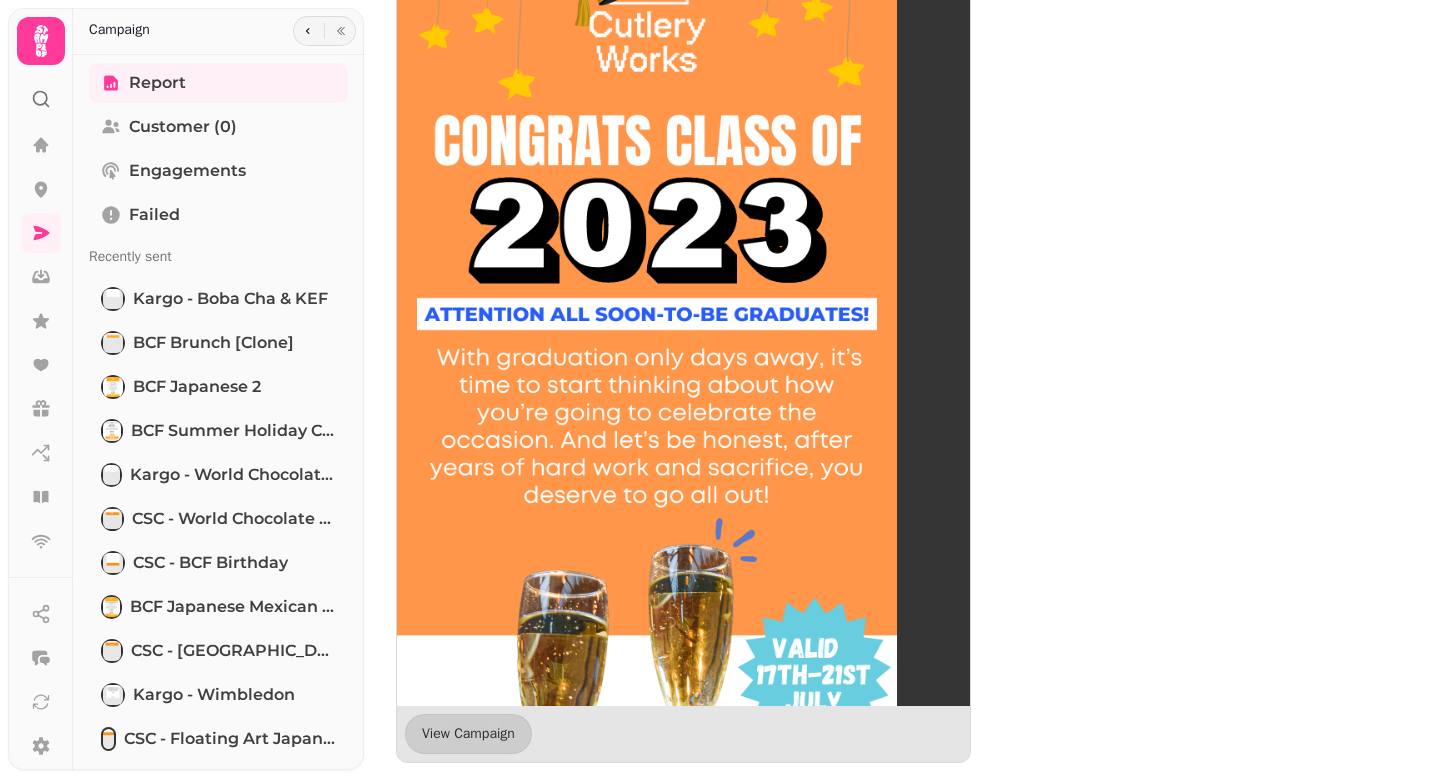 scroll, scrollTop: 1627, scrollLeft: 0, axis: vertical 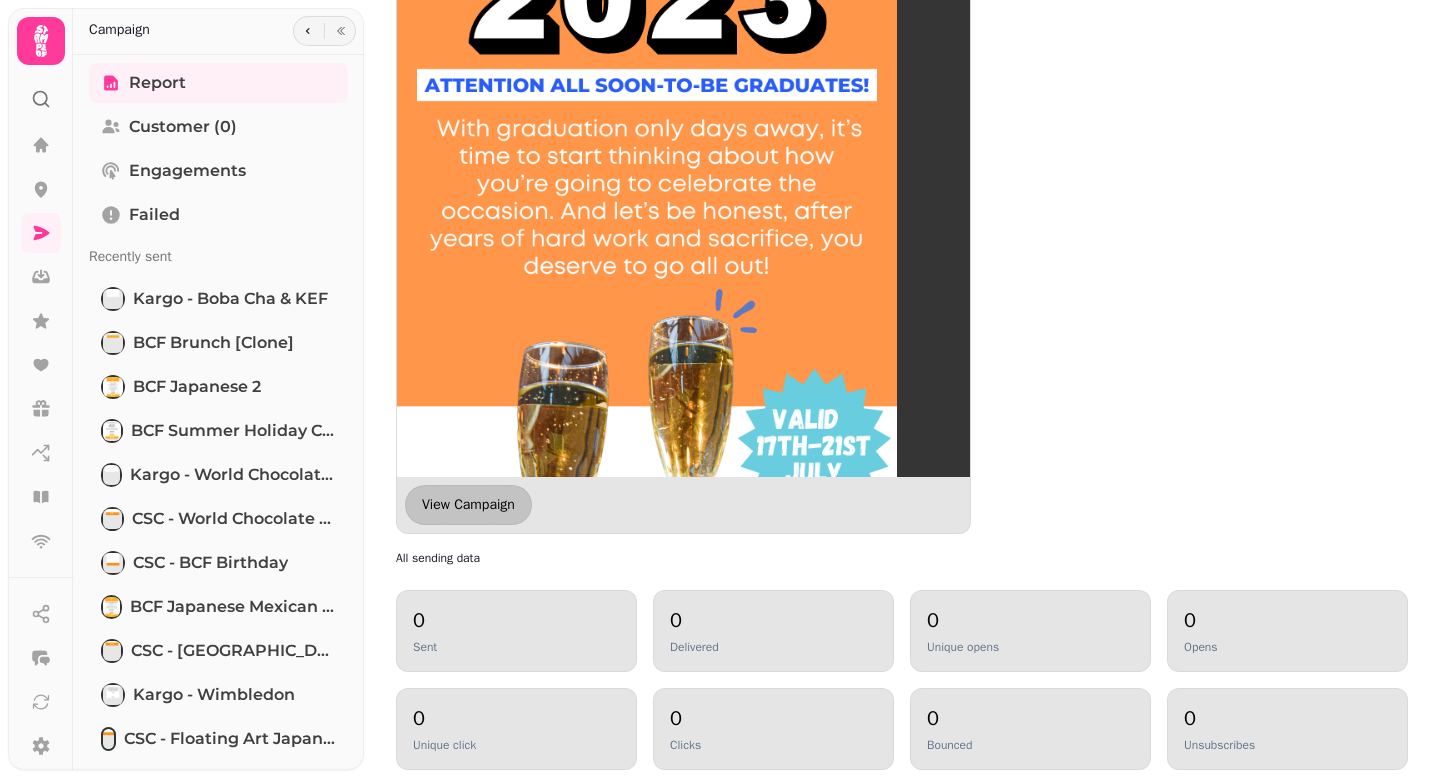 click on "View Campaign" at bounding box center (468, 505) 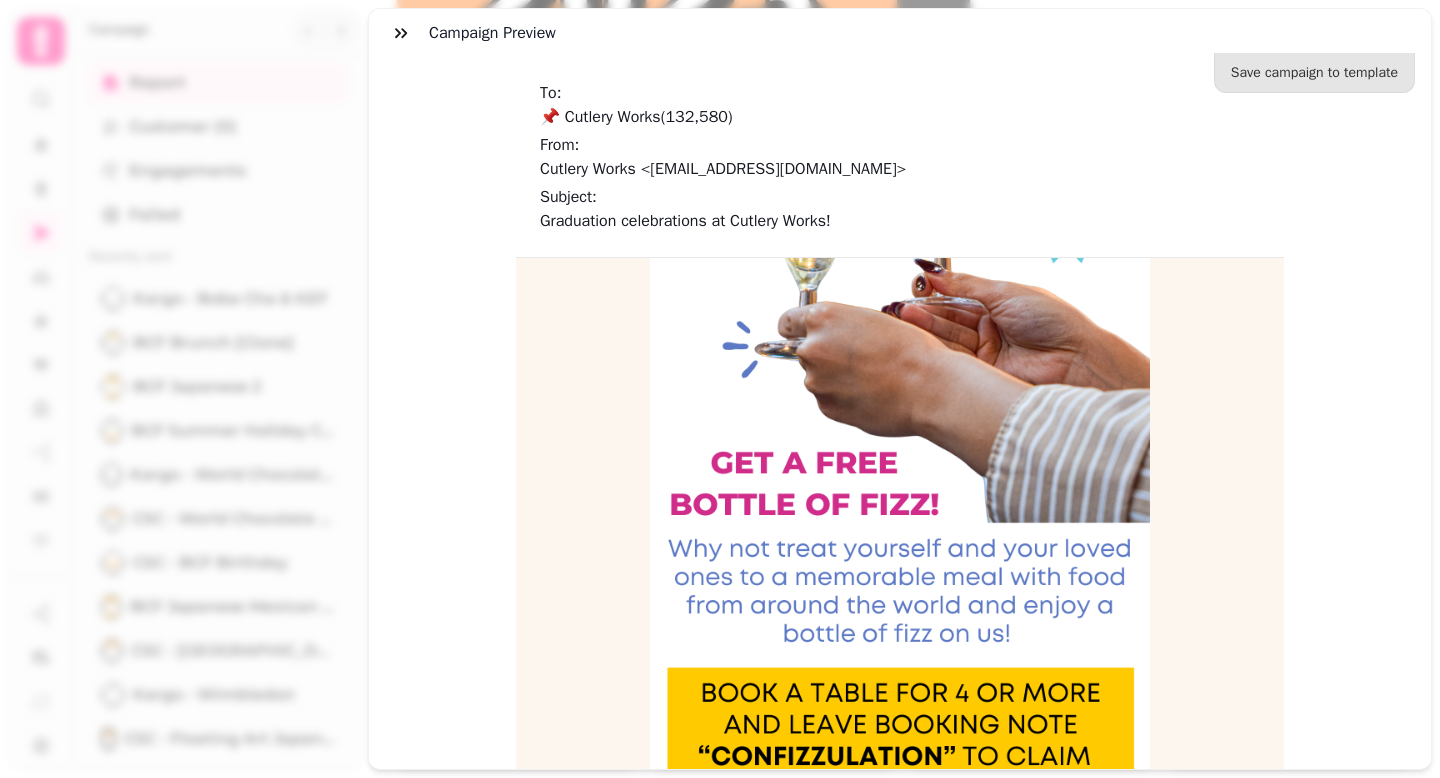 scroll, scrollTop: 1118, scrollLeft: 0, axis: vertical 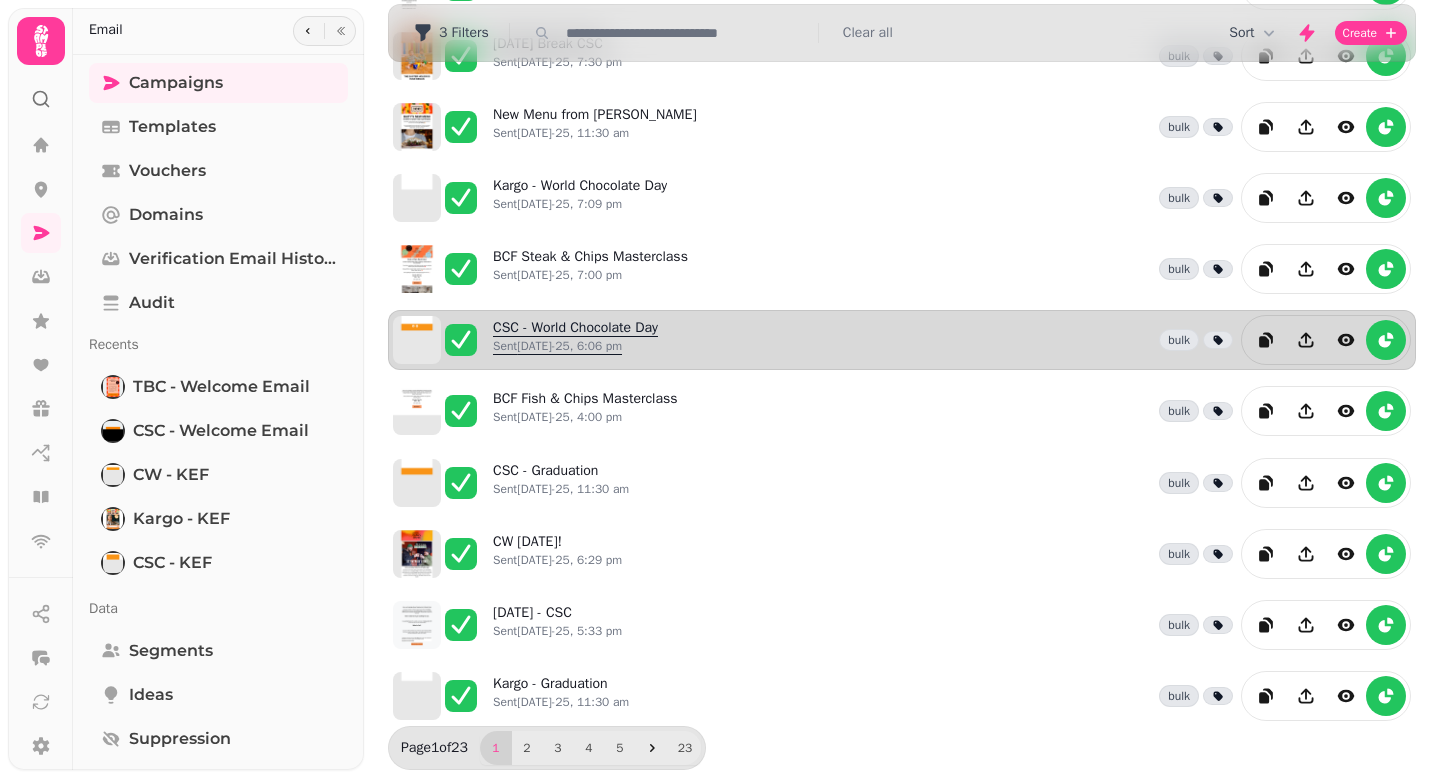 click on "CSC - World Chocolate Day Sent  [DATE]-25, 6:06 pm" at bounding box center (575, 340) 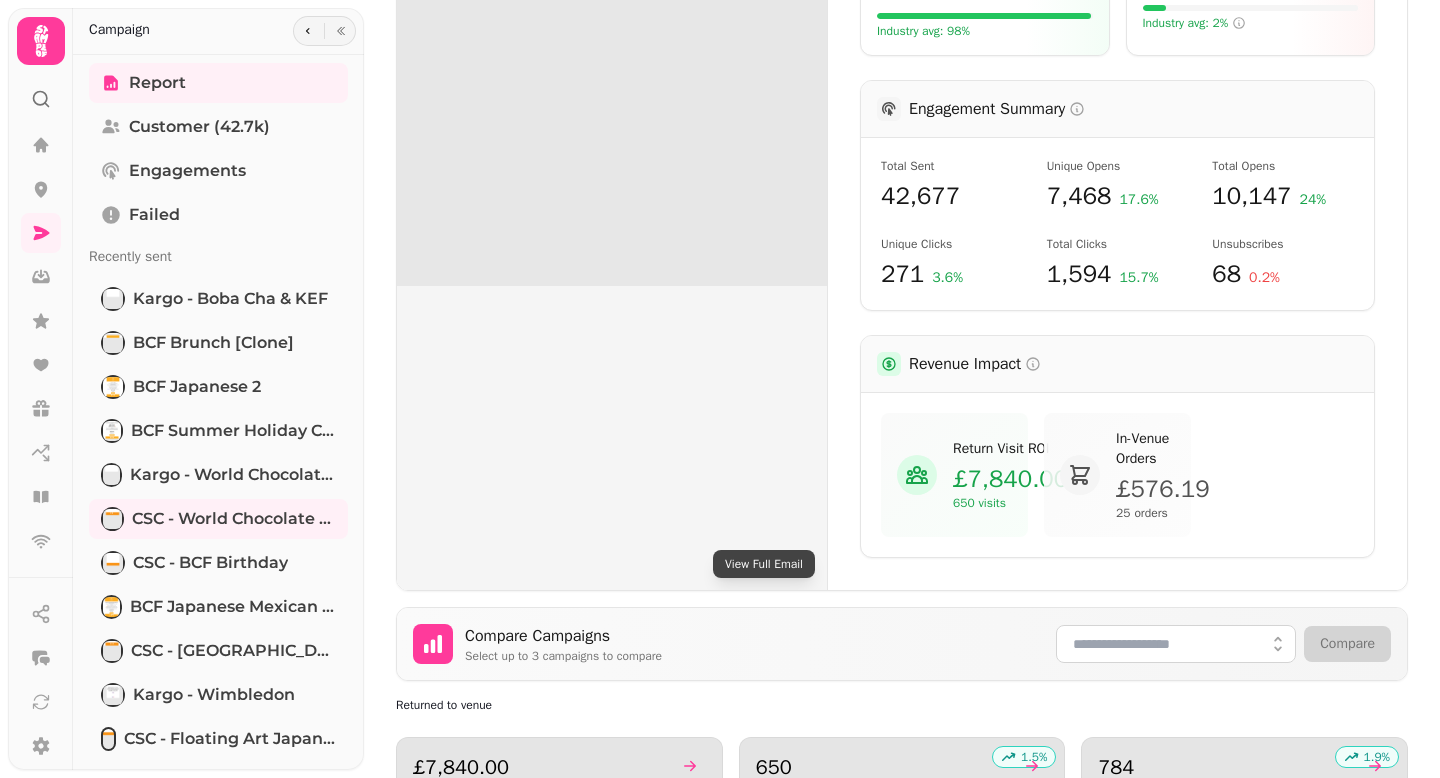 scroll, scrollTop: 0, scrollLeft: 0, axis: both 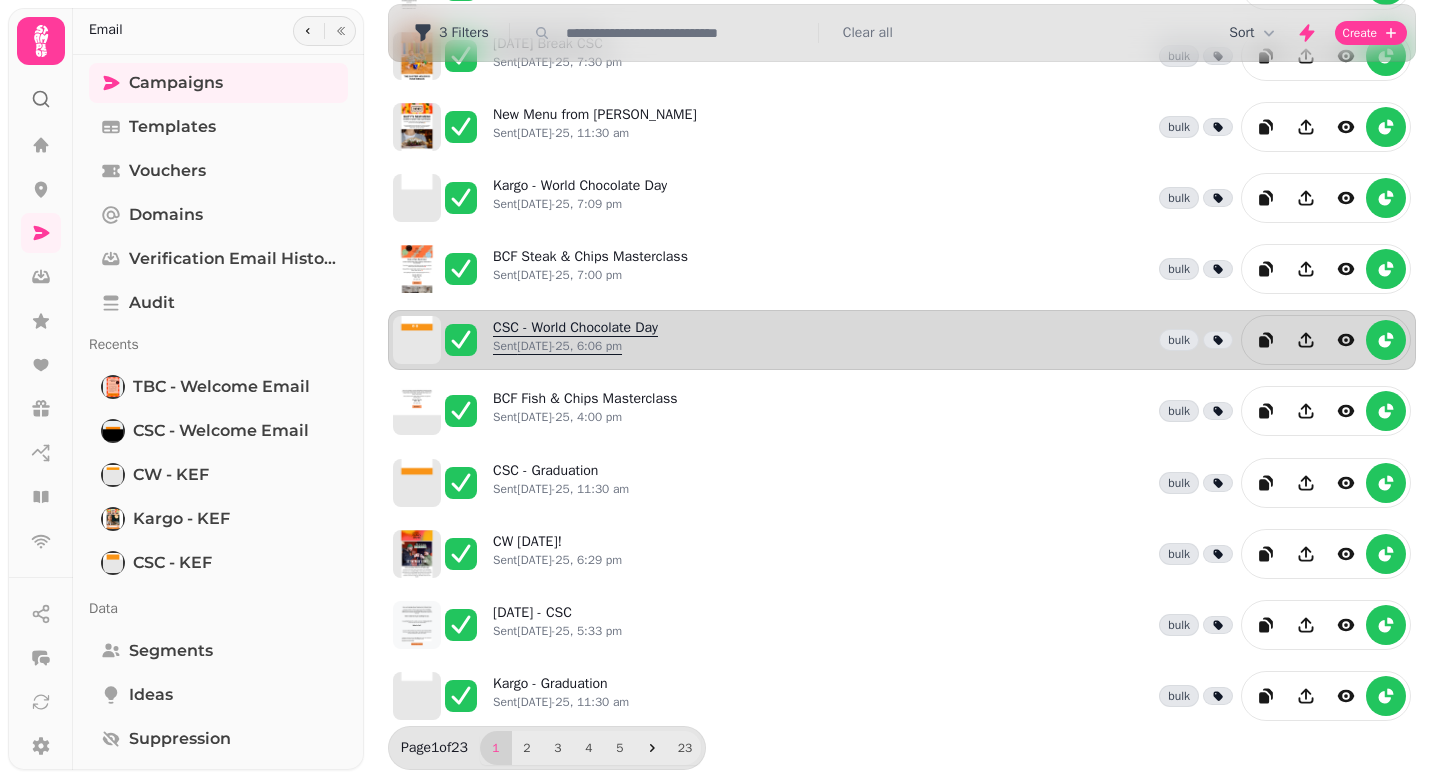click on "CSC - World Chocolate Day Sent  [DATE]-25, 6:06 pm" at bounding box center [575, 340] 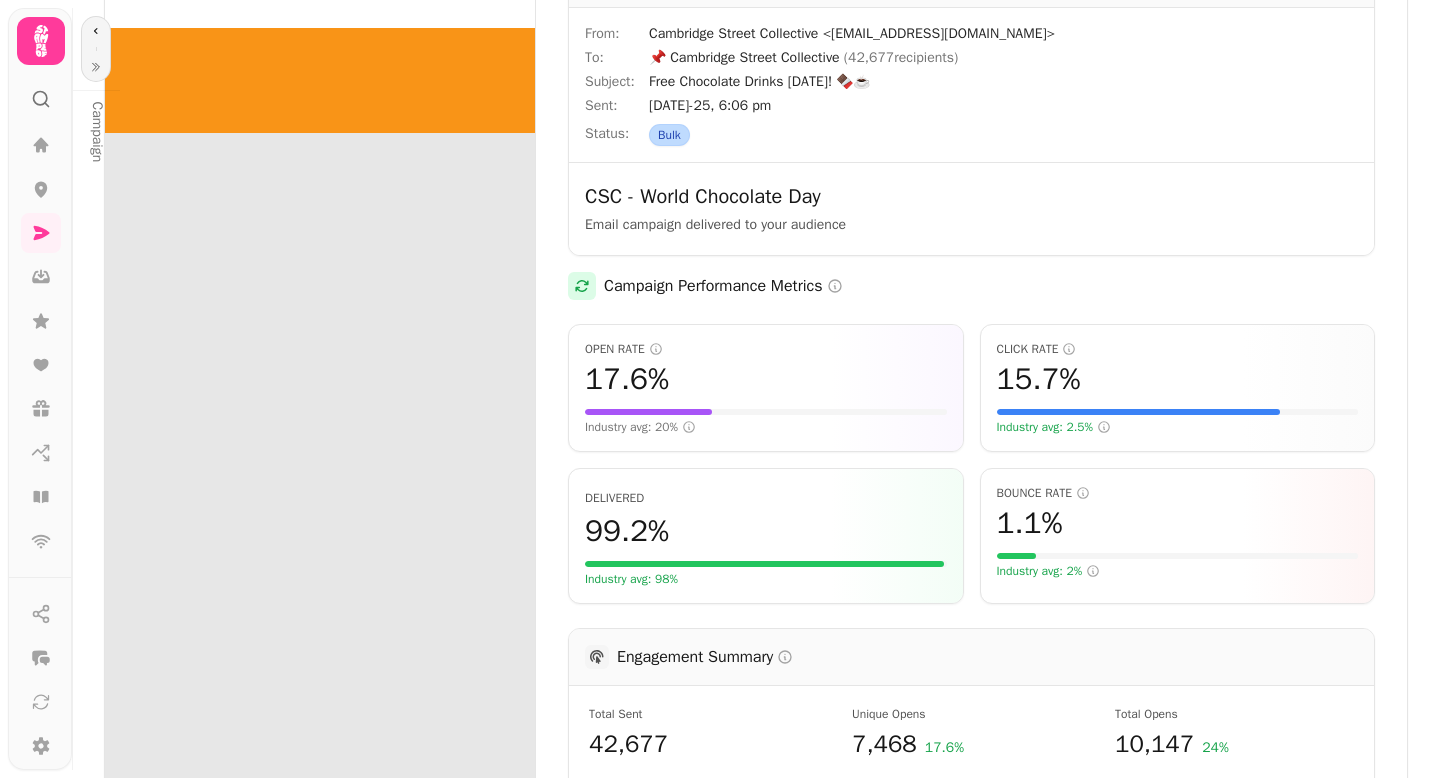 scroll, scrollTop: 0, scrollLeft: 0, axis: both 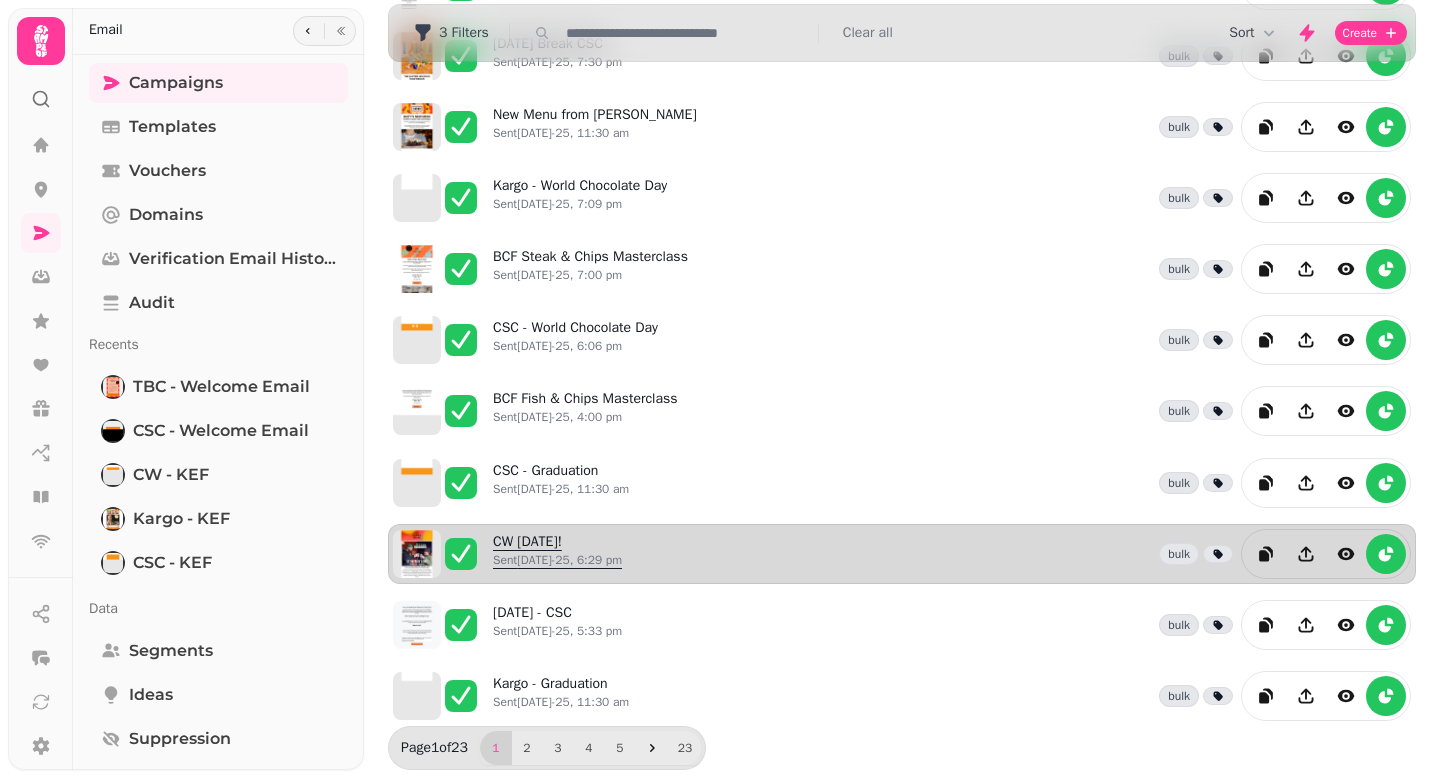 click on "CW [DATE]! Sent  [DATE]-25, 6:29 pm" at bounding box center (557, 554) 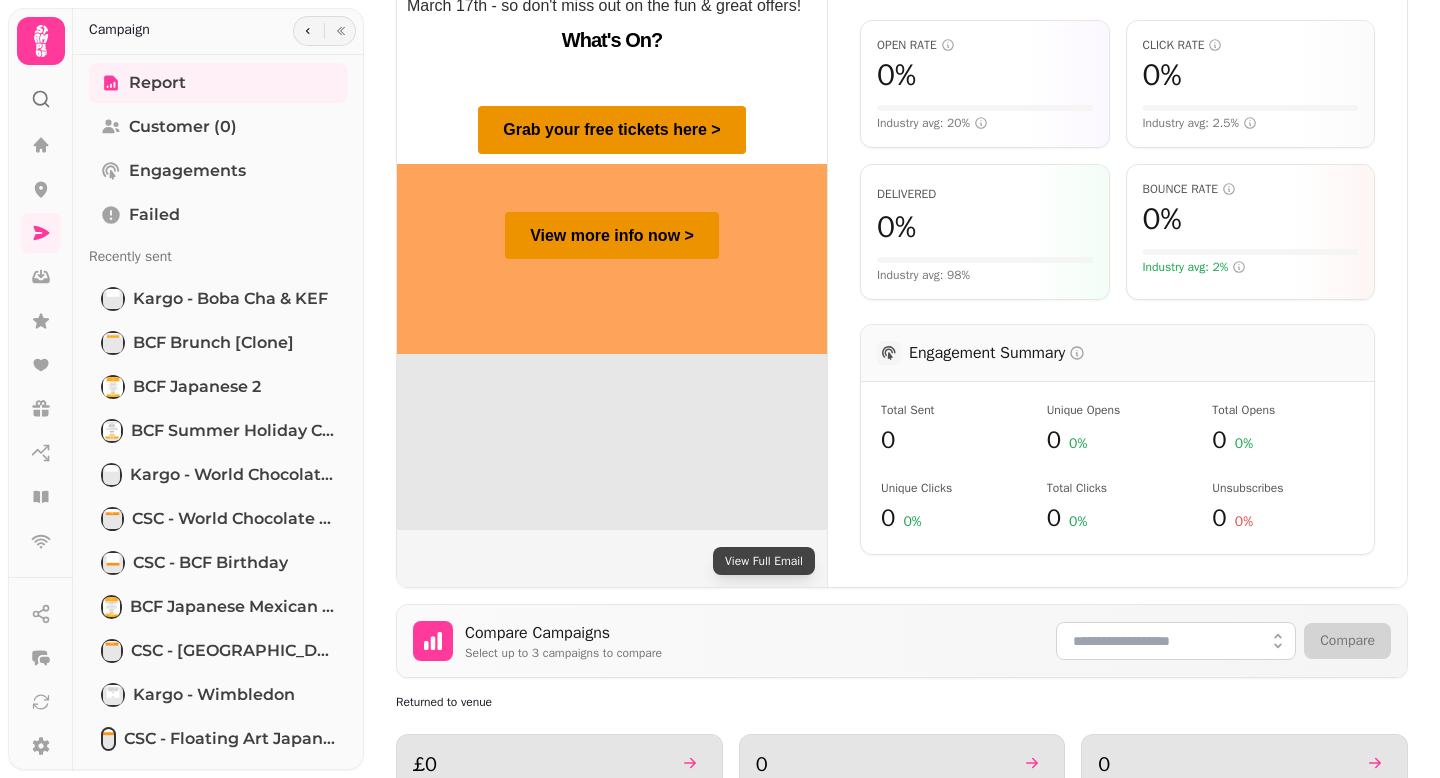 scroll, scrollTop: 414, scrollLeft: 0, axis: vertical 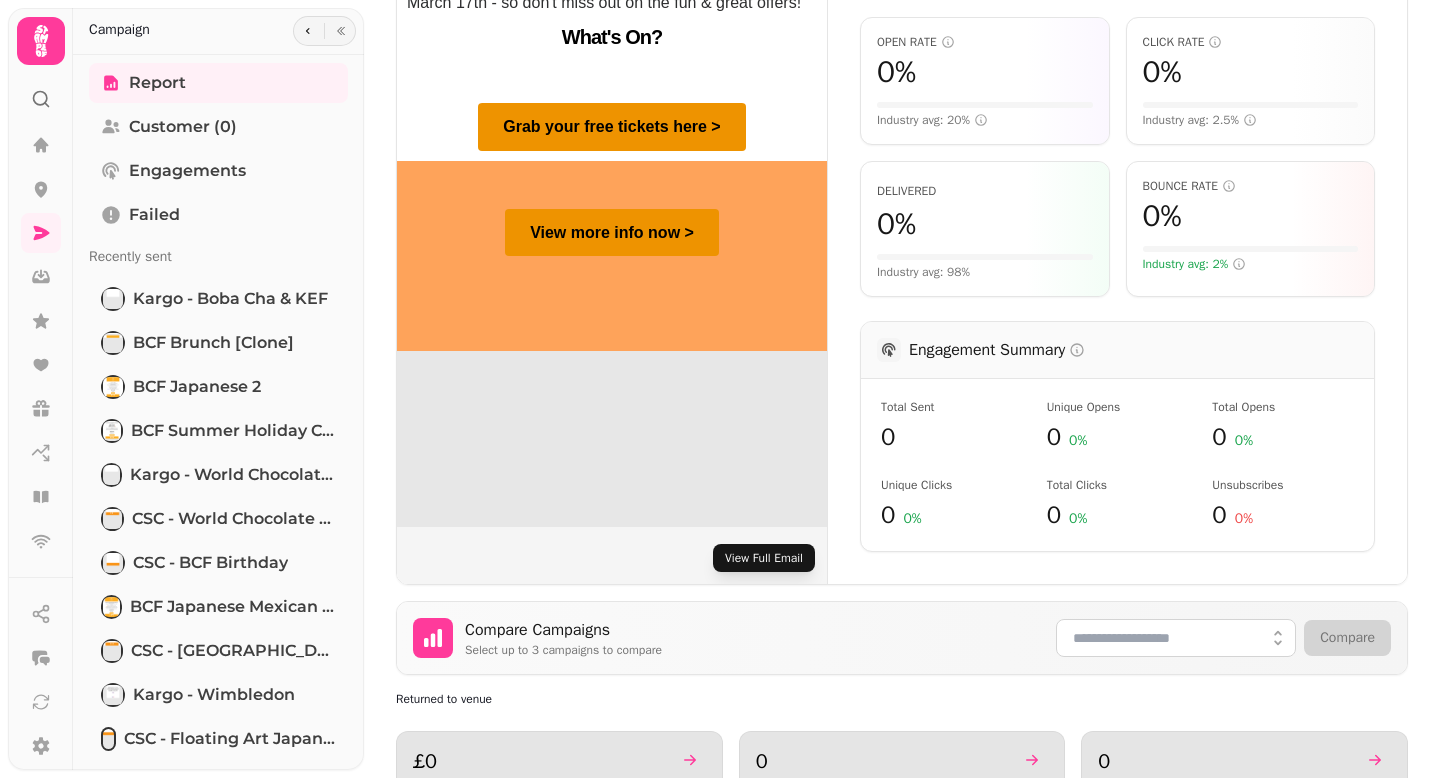 click on "View Full Email" at bounding box center (764, 558) 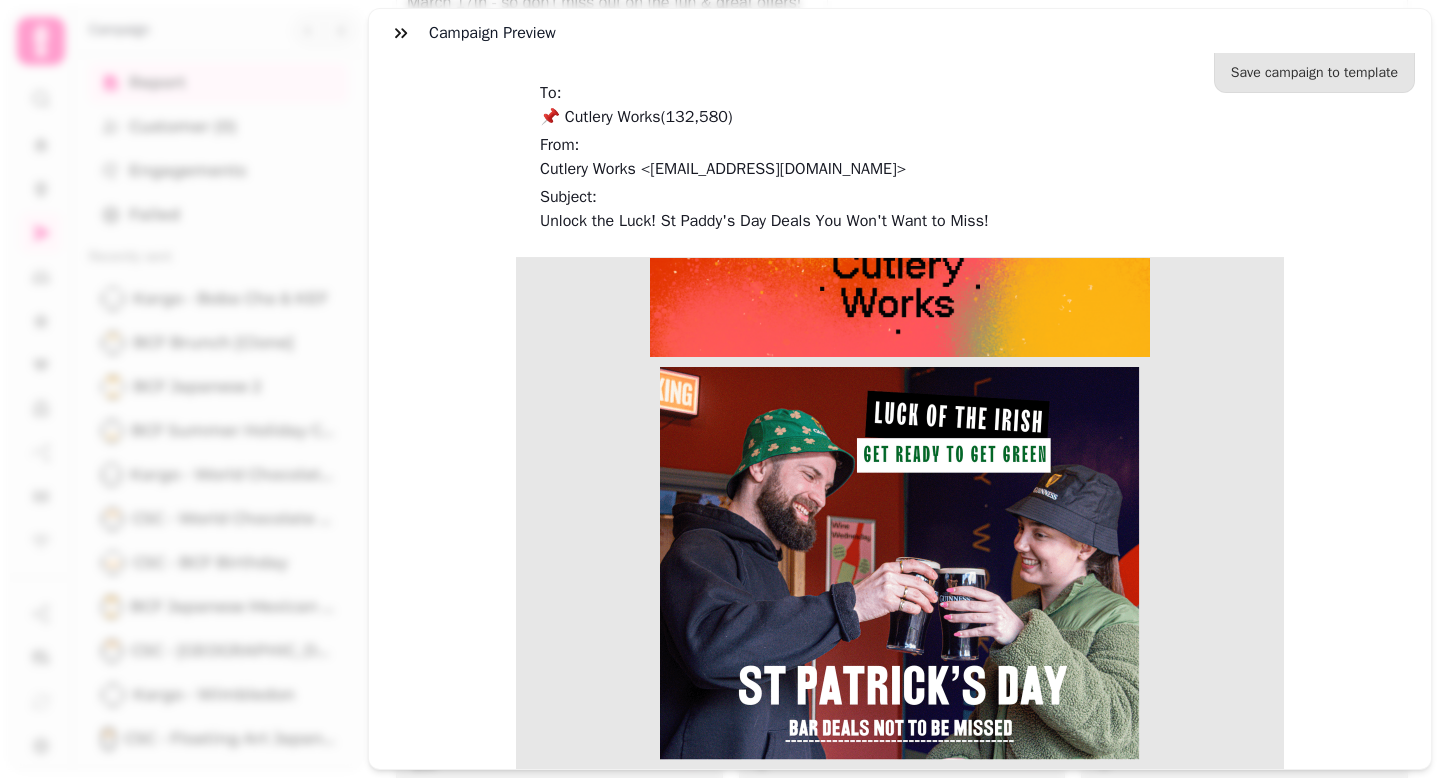 scroll, scrollTop: 0, scrollLeft: 0, axis: both 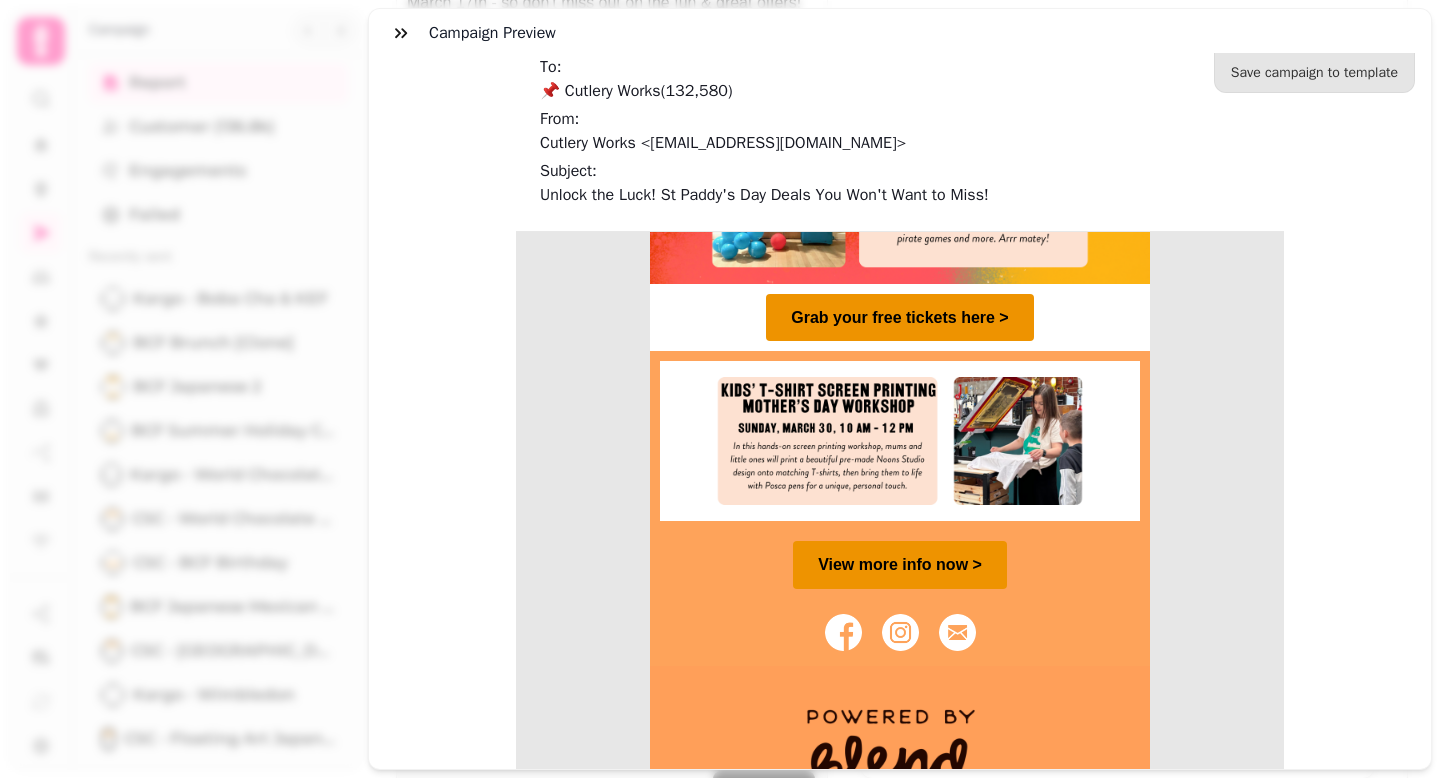 click at bounding box center (843, 632) 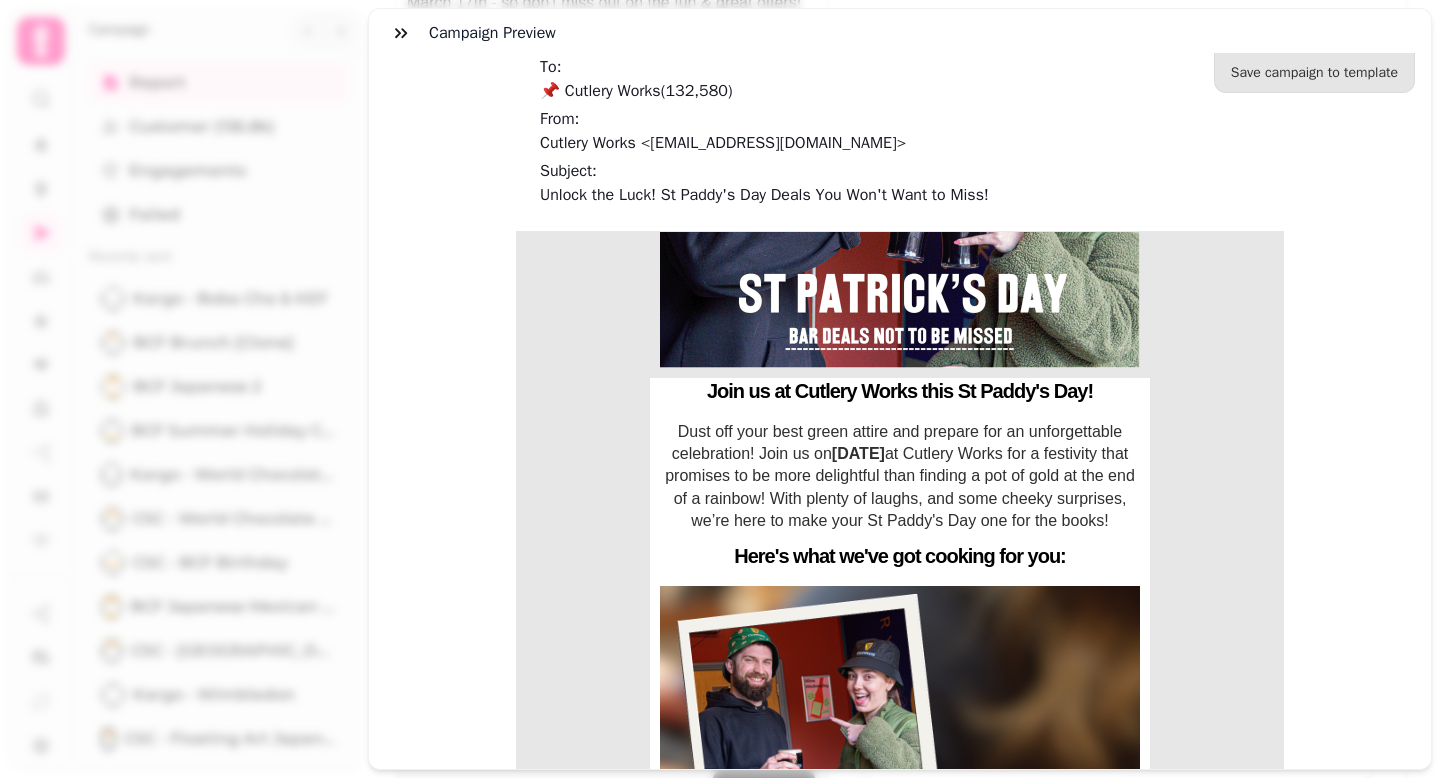 scroll, scrollTop: 532, scrollLeft: 0, axis: vertical 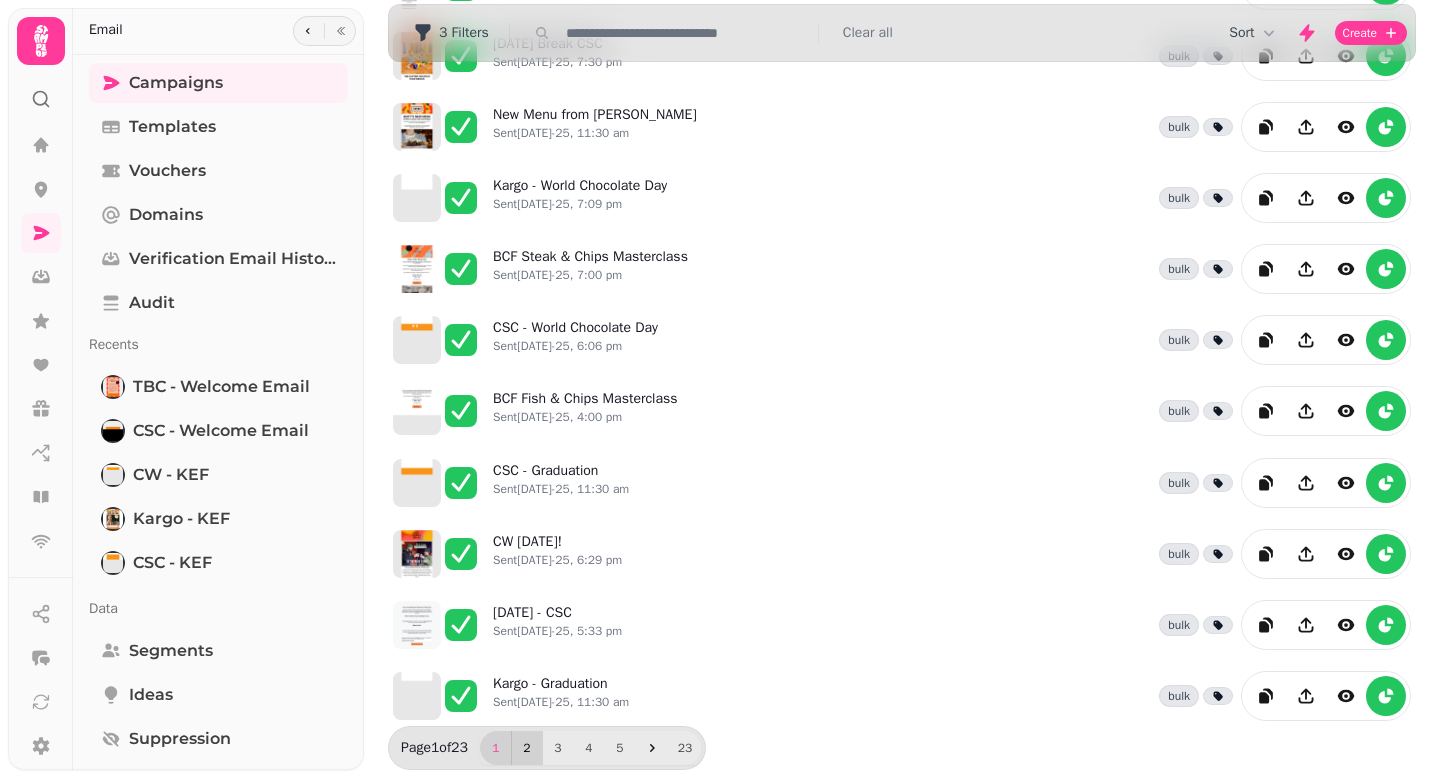 click on "2" at bounding box center [527, 748] 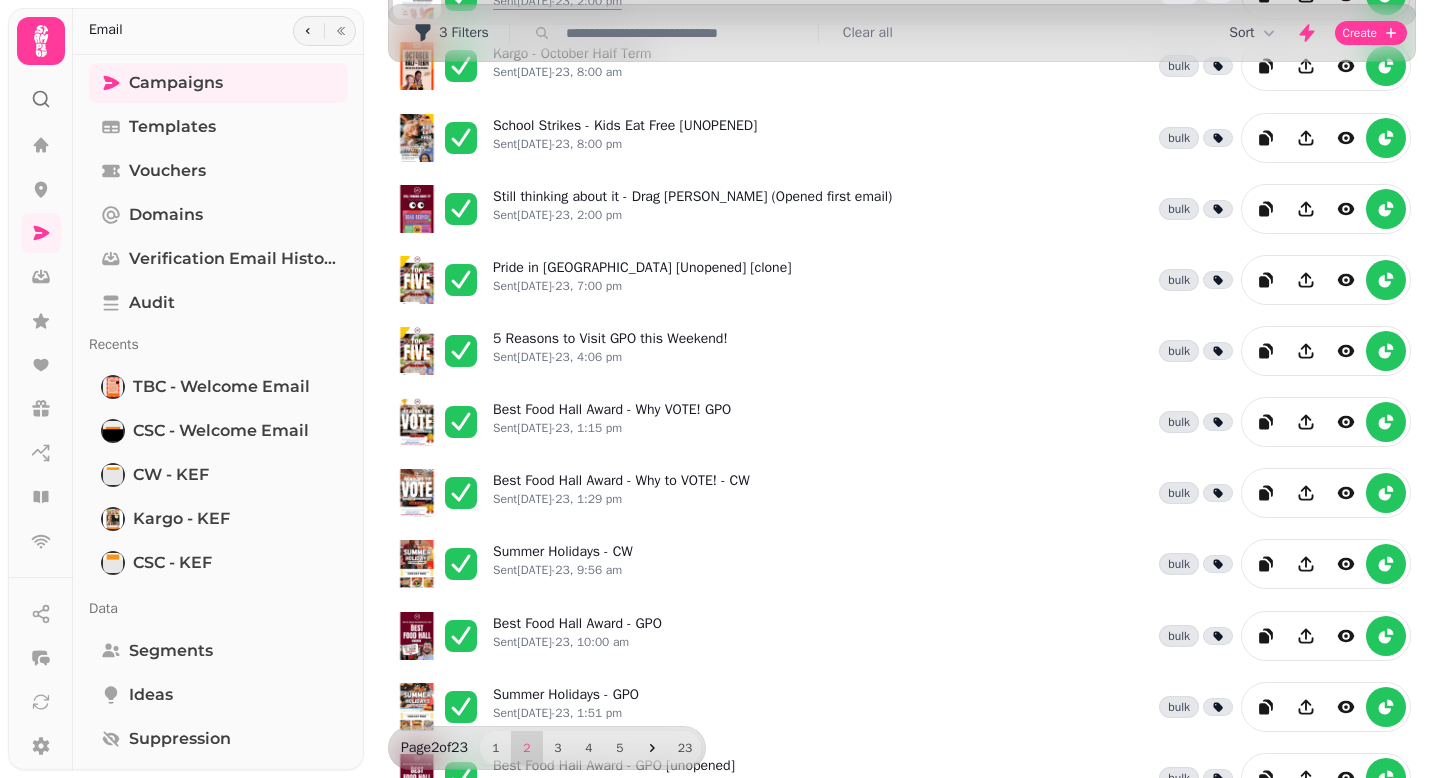 scroll, scrollTop: 392, scrollLeft: 0, axis: vertical 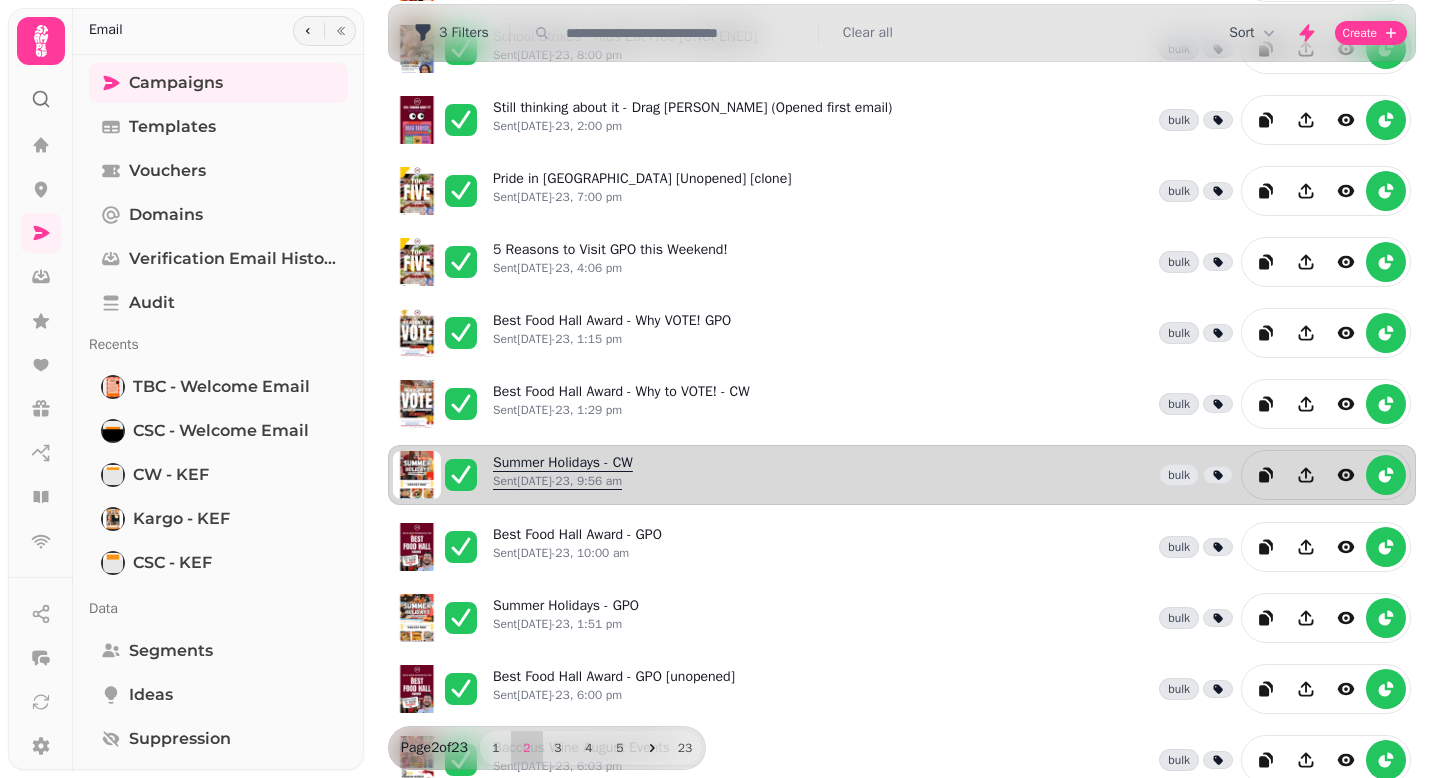 click on "Summer Holidays - CW Sent  [DATE]-23, 9:56 am" at bounding box center [563, 475] 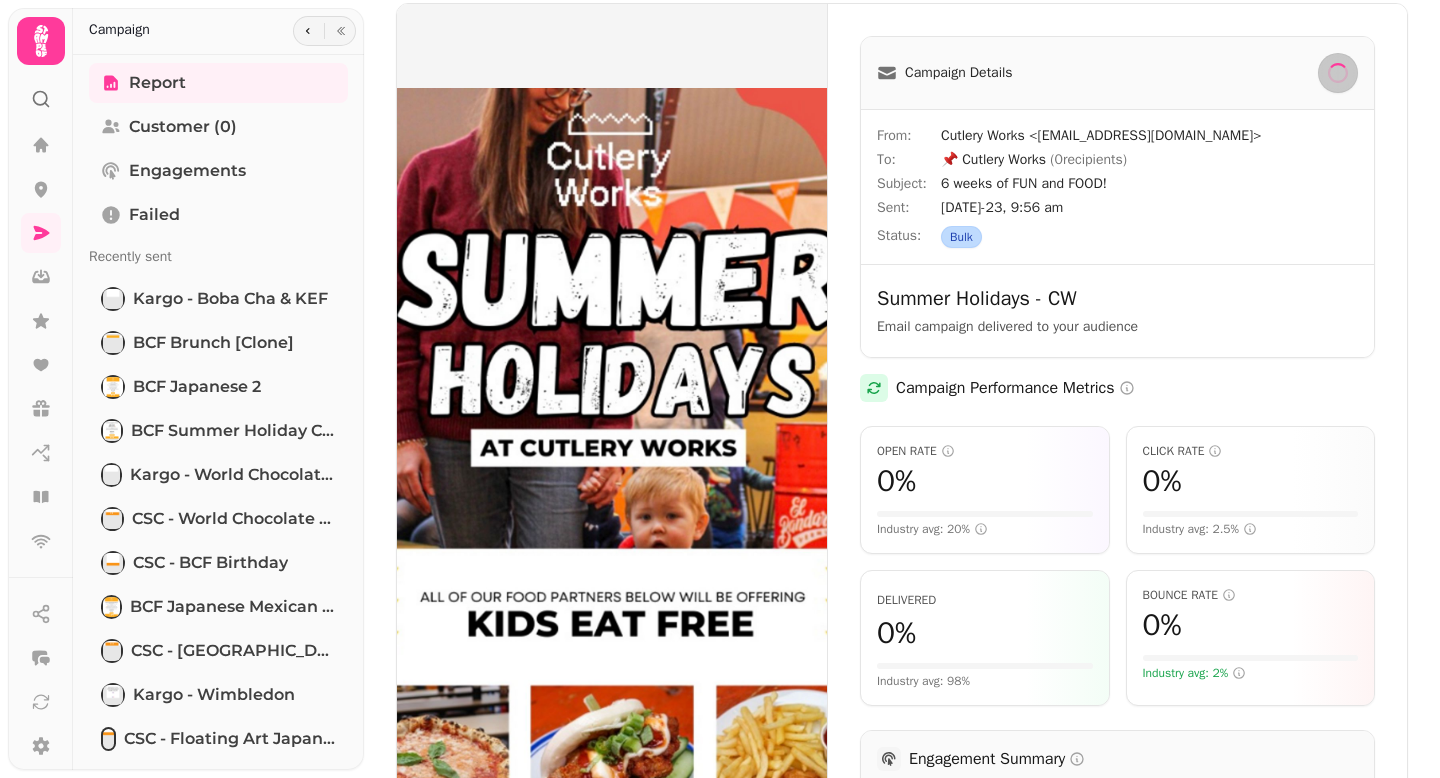 scroll, scrollTop: 817, scrollLeft: 0, axis: vertical 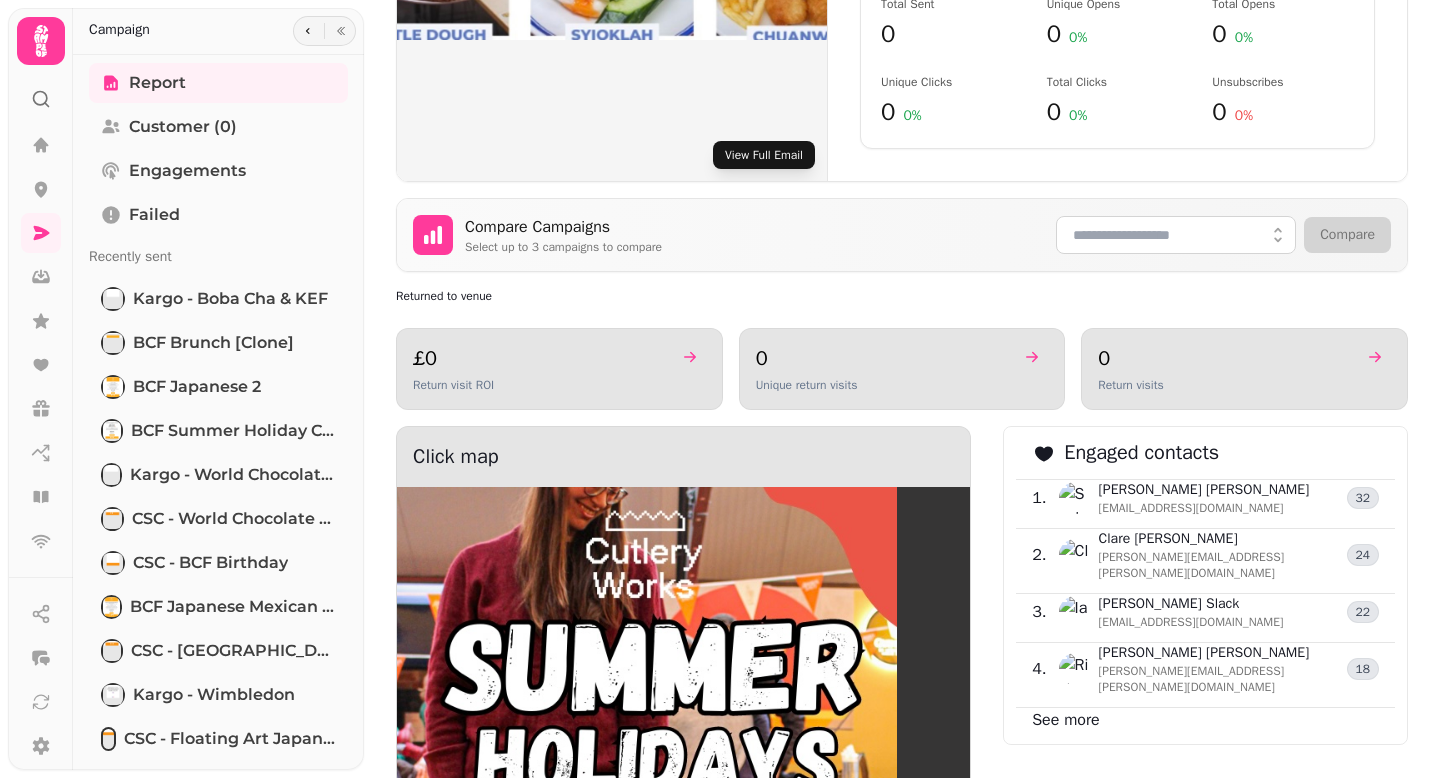 click on "View Full Email" at bounding box center (764, 155) 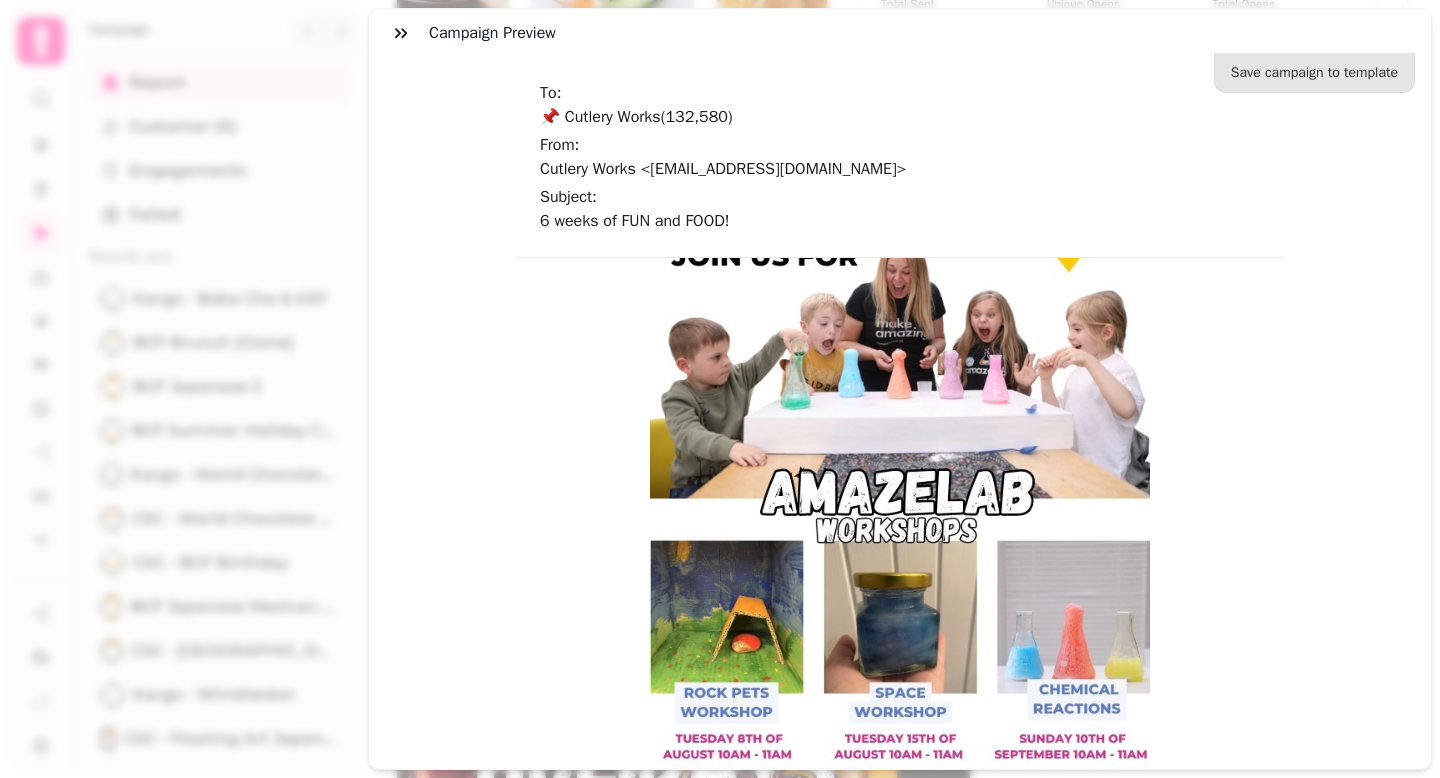 scroll, scrollTop: 1937, scrollLeft: 0, axis: vertical 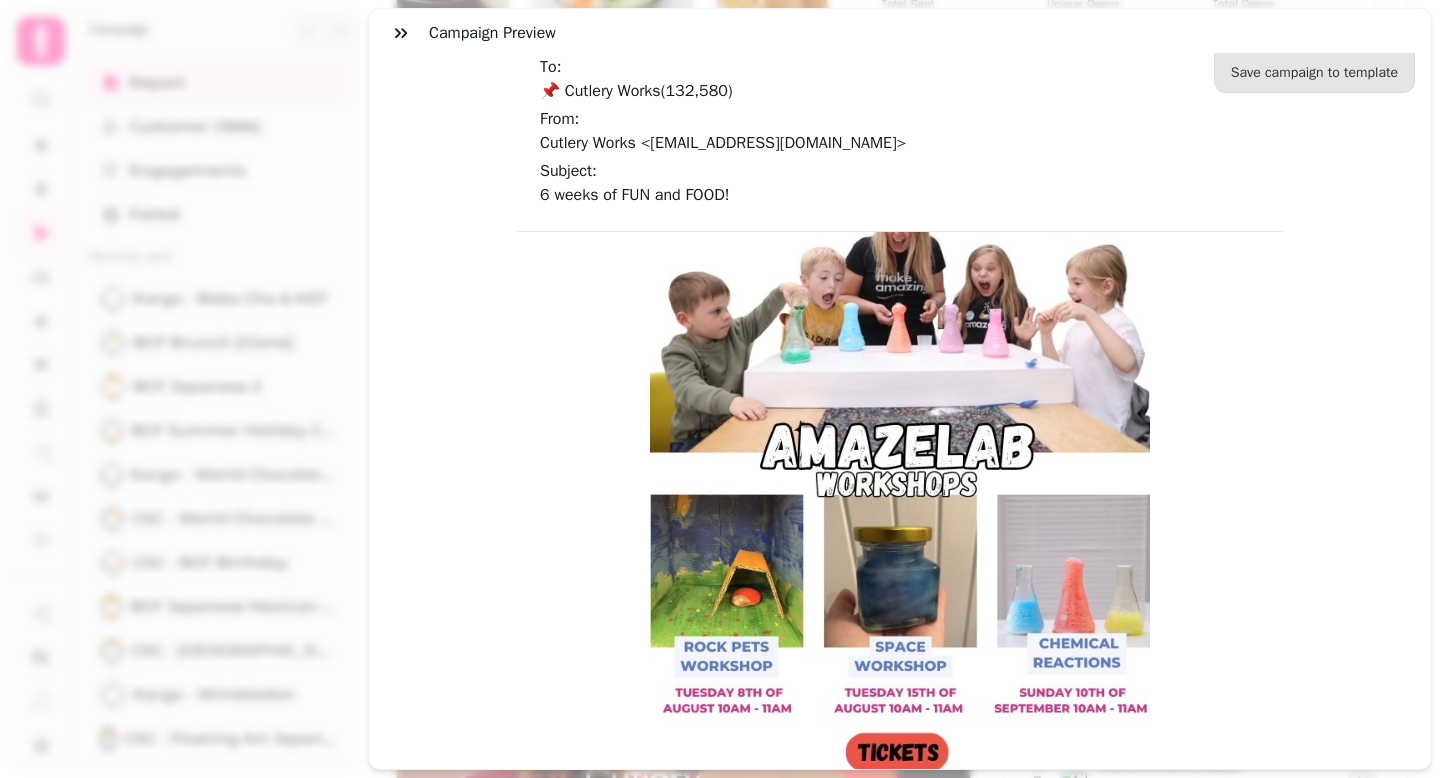click at bounding box center (900, 806) 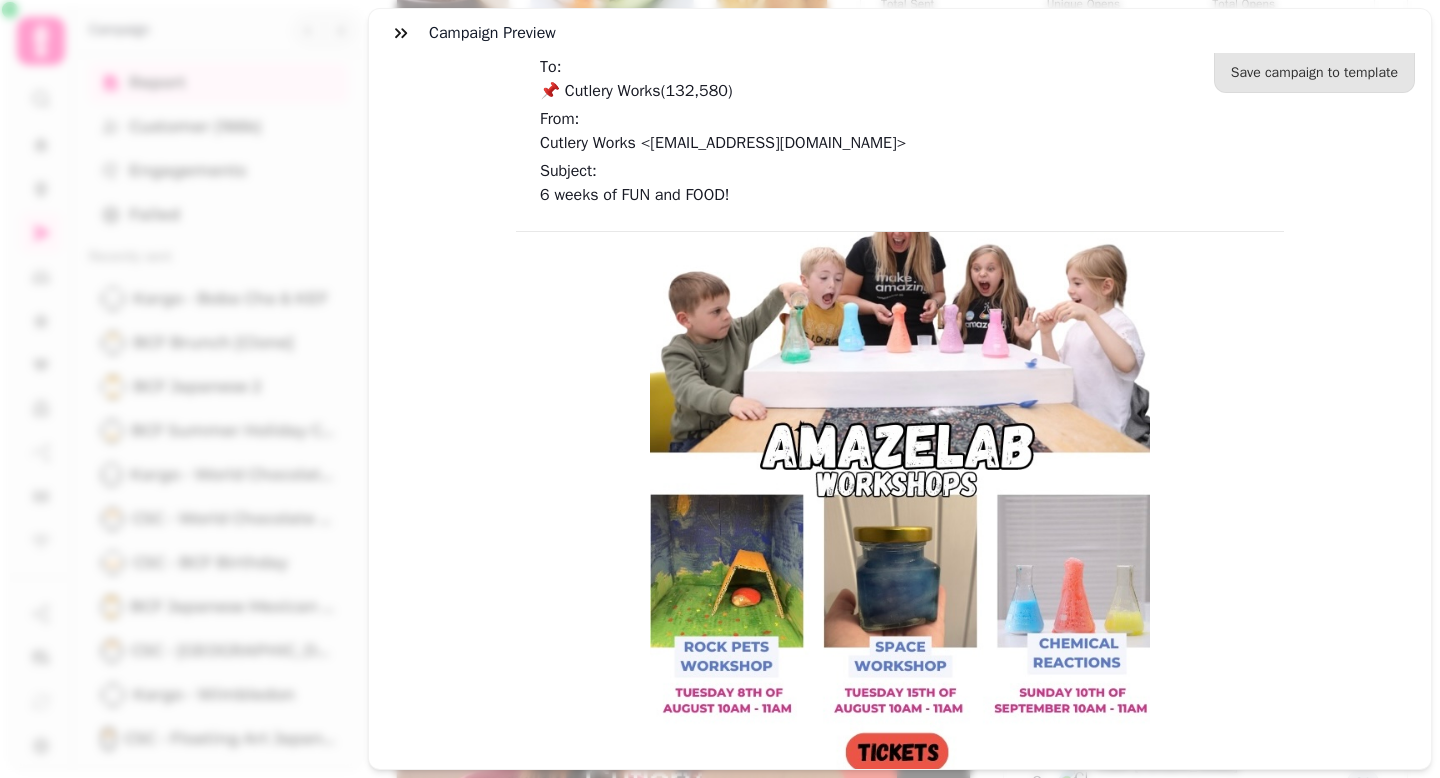 click at bounding box center [900, 806] 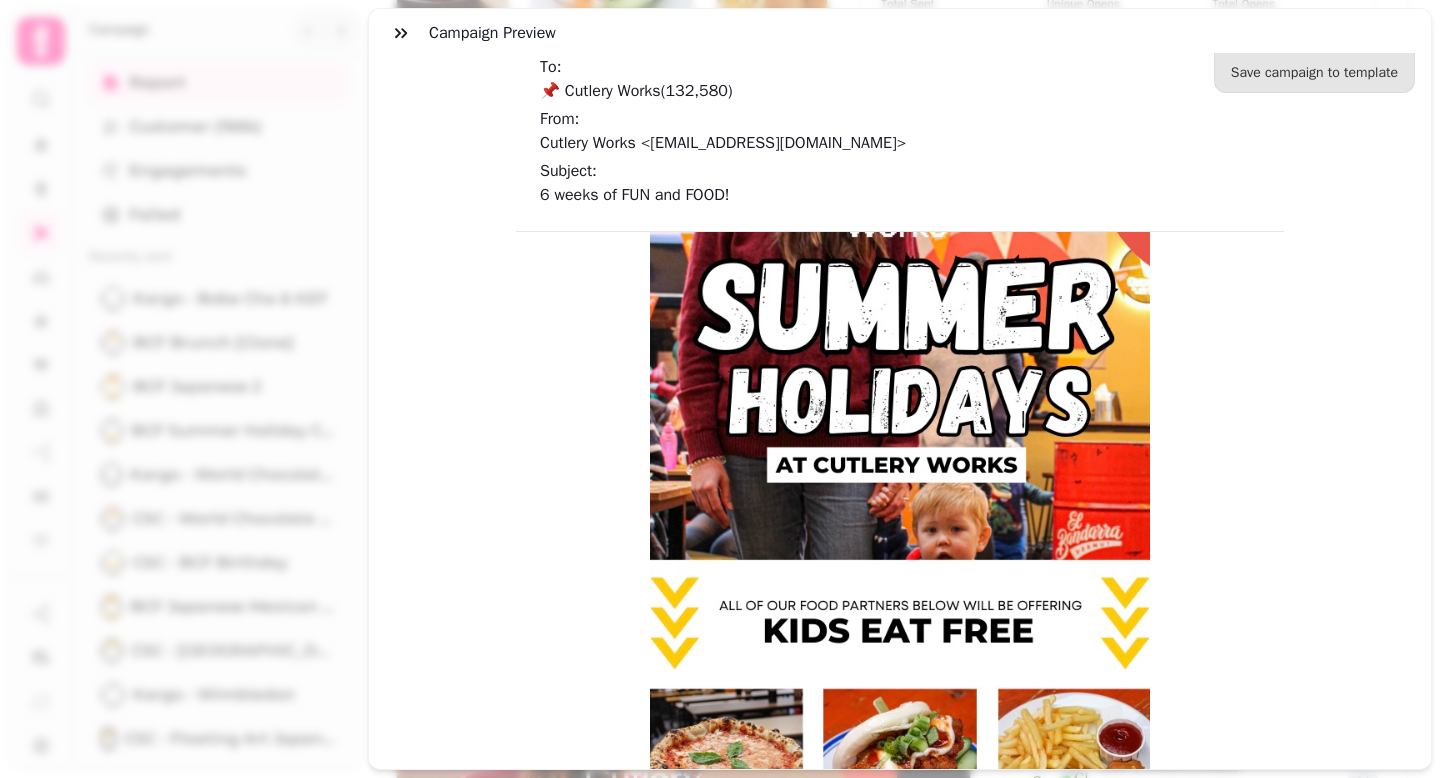 scroll, scrollTop: 0, scrollLeft: 0, axis: both 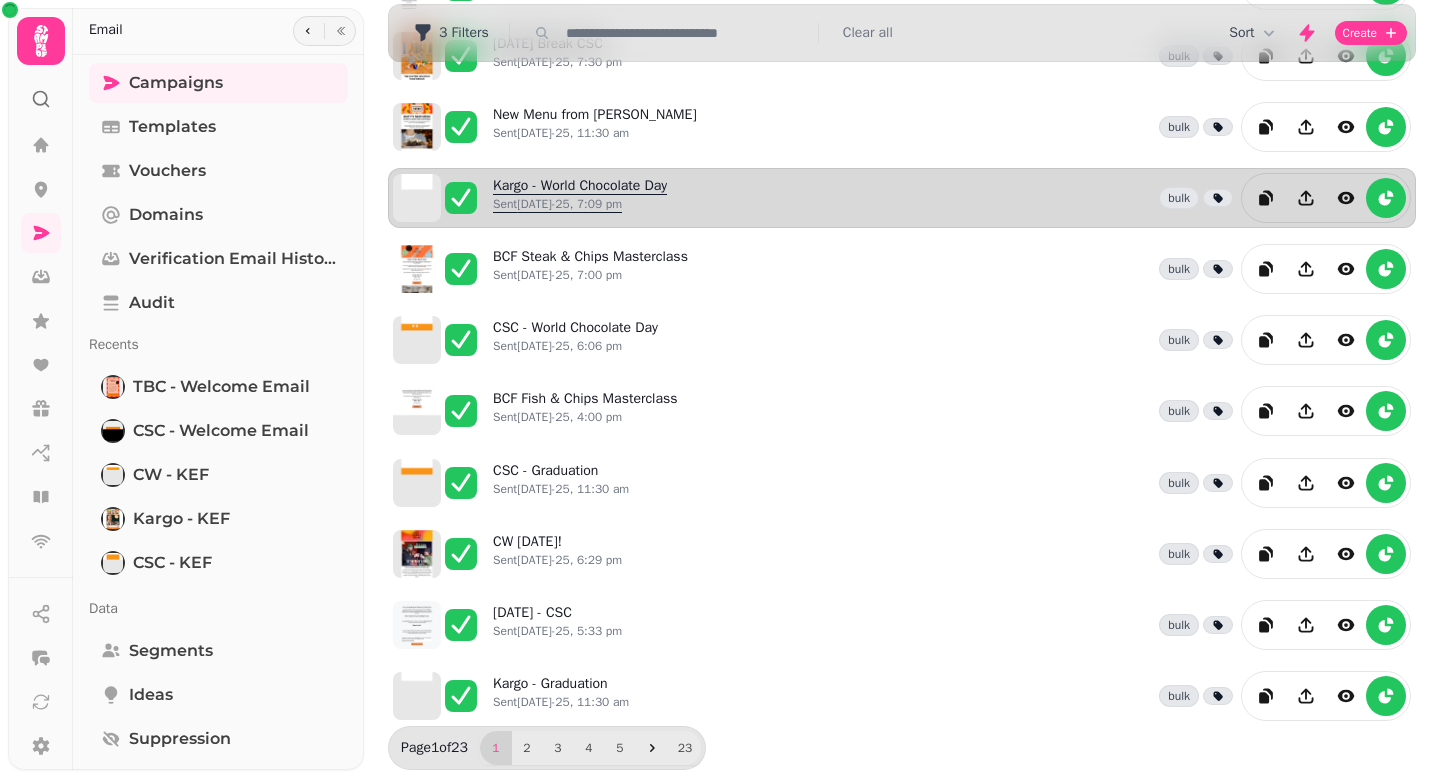 click on "Kargo - World Chocolate Day Sent  [DATE]-25, 7:09 pm" at bounding box center (580, 198) 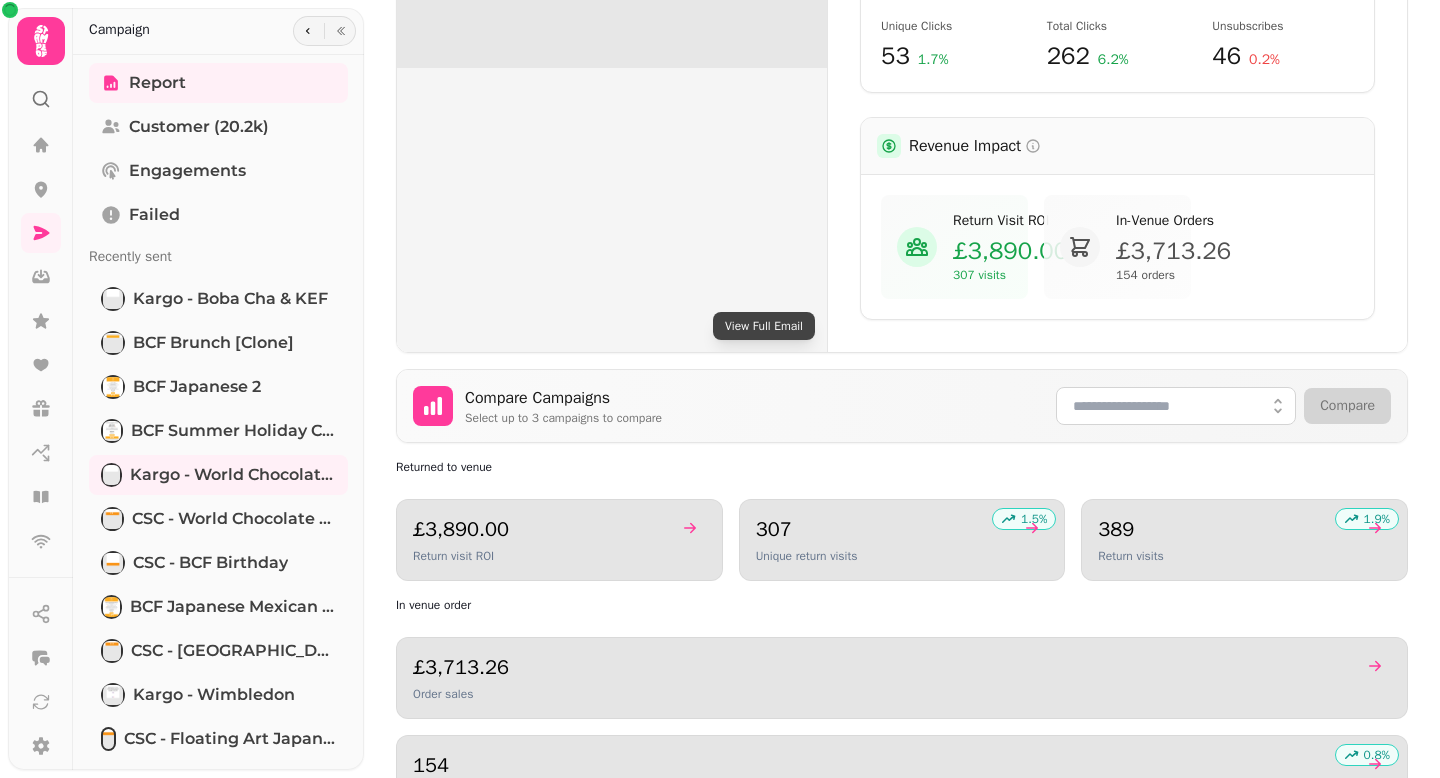 scroll, scrollTop: 887, scrollLeft: 0, axis: vertical 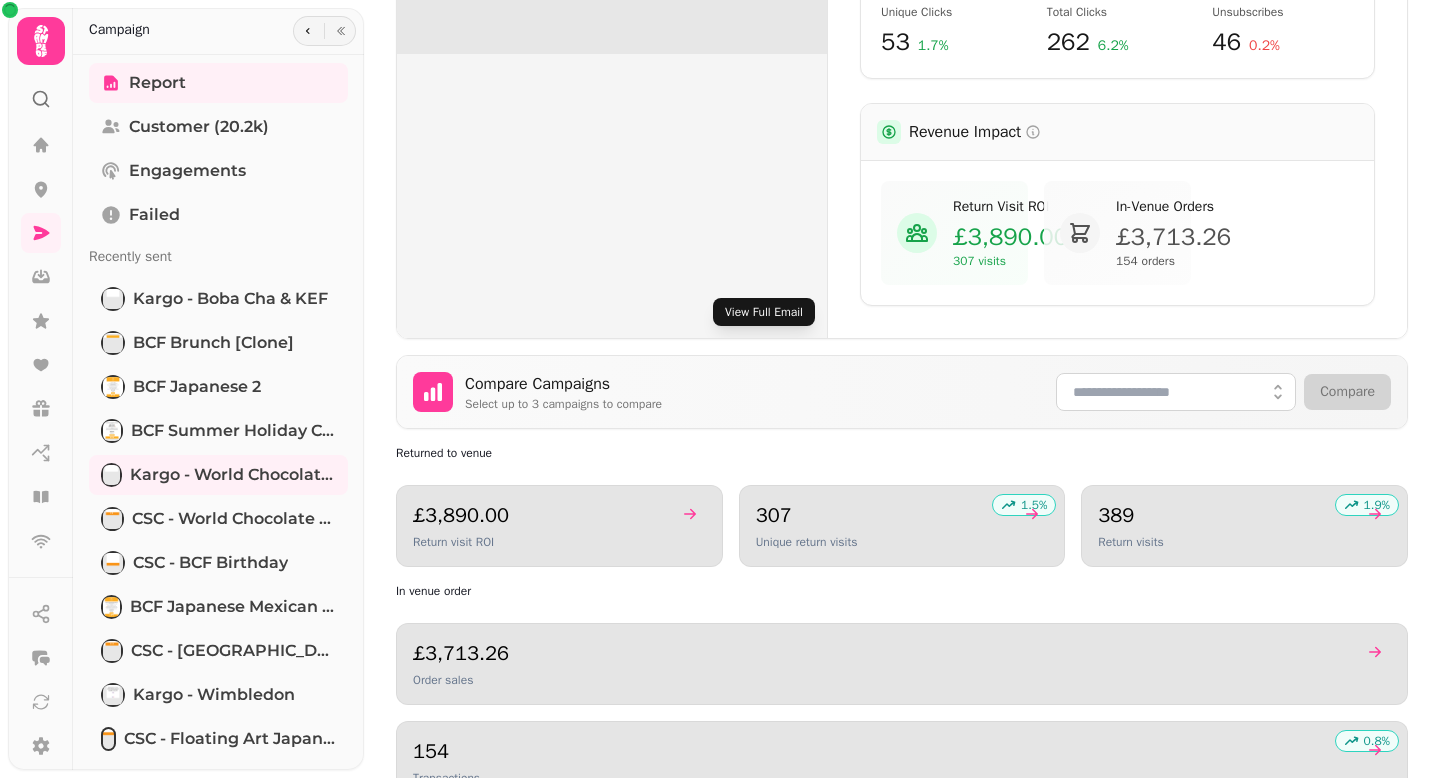 click on "View Full Email" at bounding box center (764, 312) 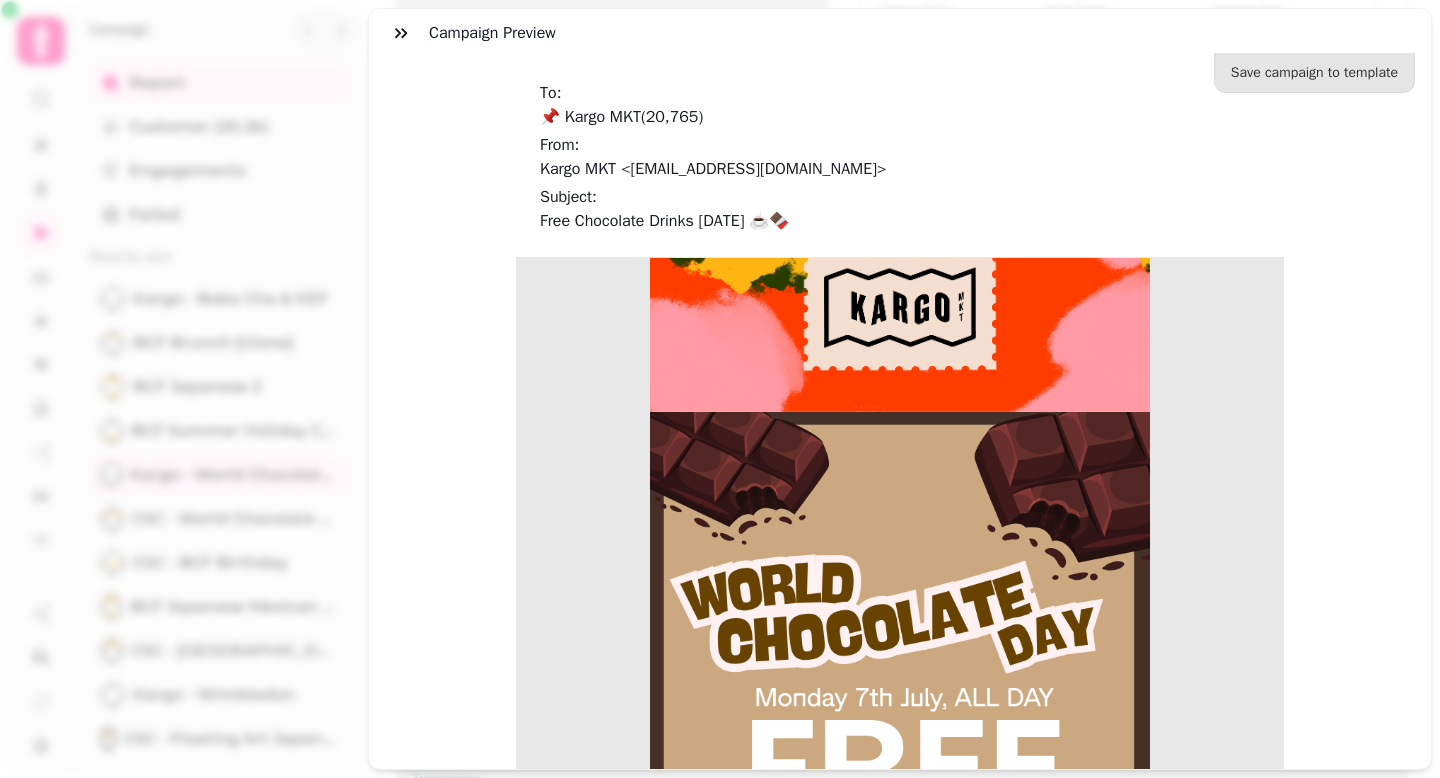 scroll, scrollTop: 0, scrollLeft: 0, axis: both 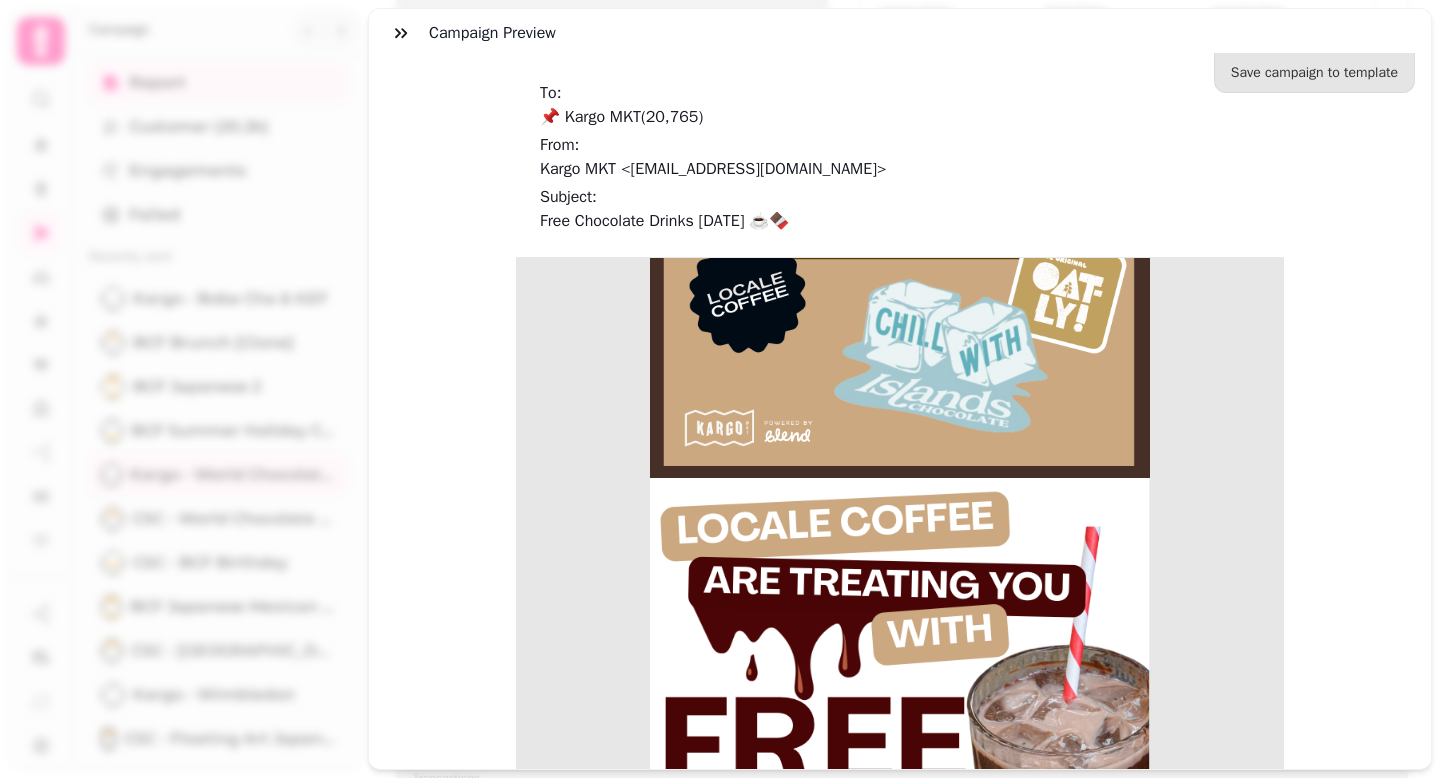 click on "Kargo MKT   <[EMAIL_ADDRESS][DOMAIN_NAME]>" at bounding box center [900, 169] 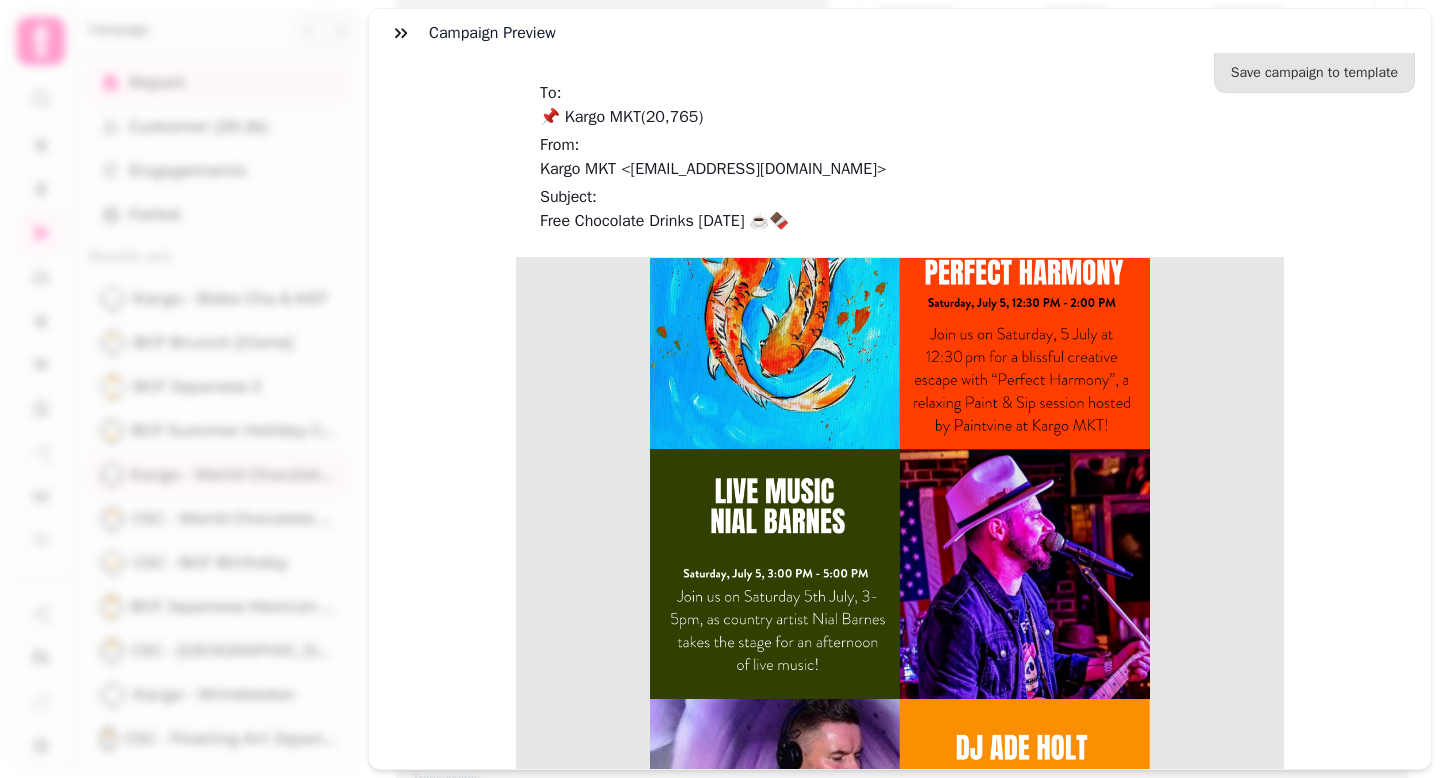 scroll, scrollTop: 2476, scrollLeft: 0, axis: vertical 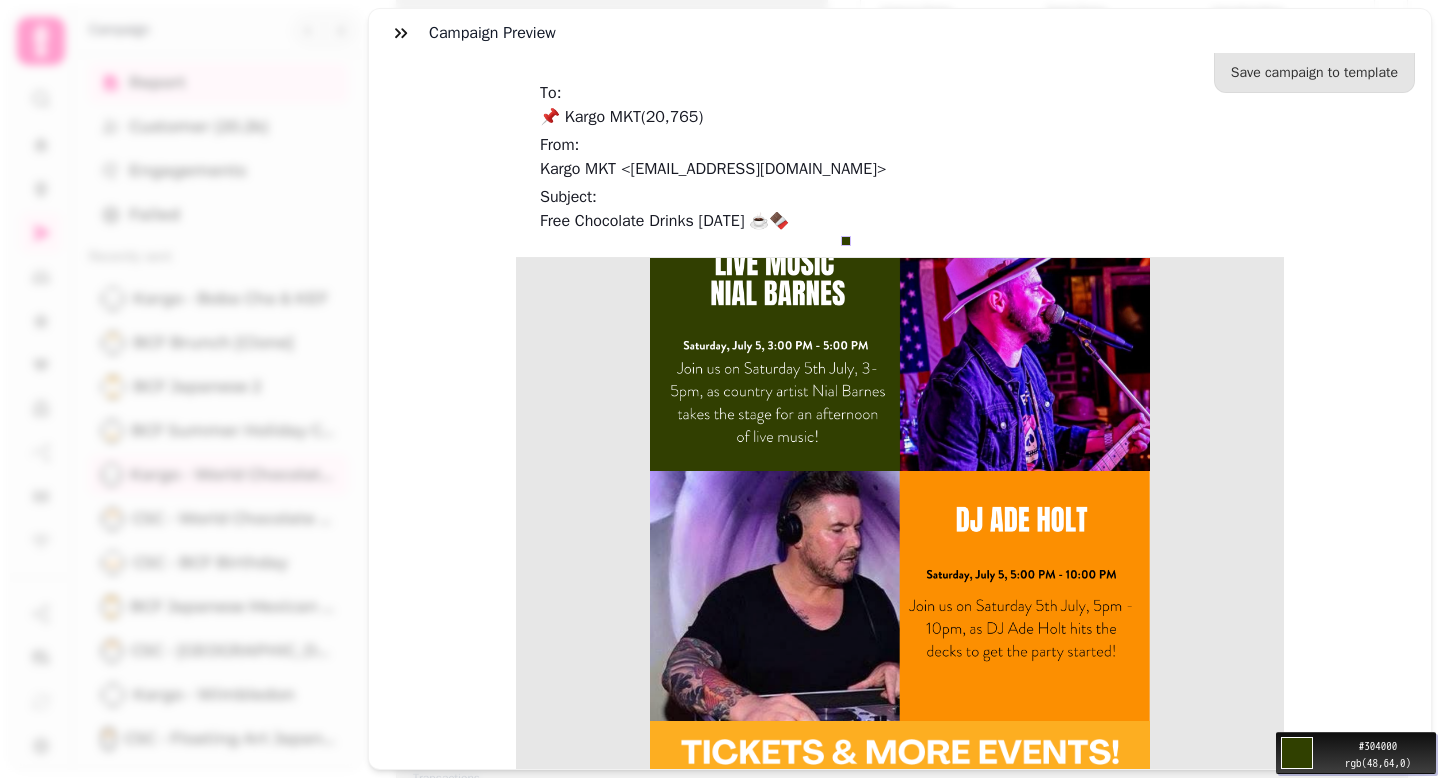 click on "Move your  🖱️  to pick a color #304000 rgb(48,64,0)" at bounding box center (720, 389) 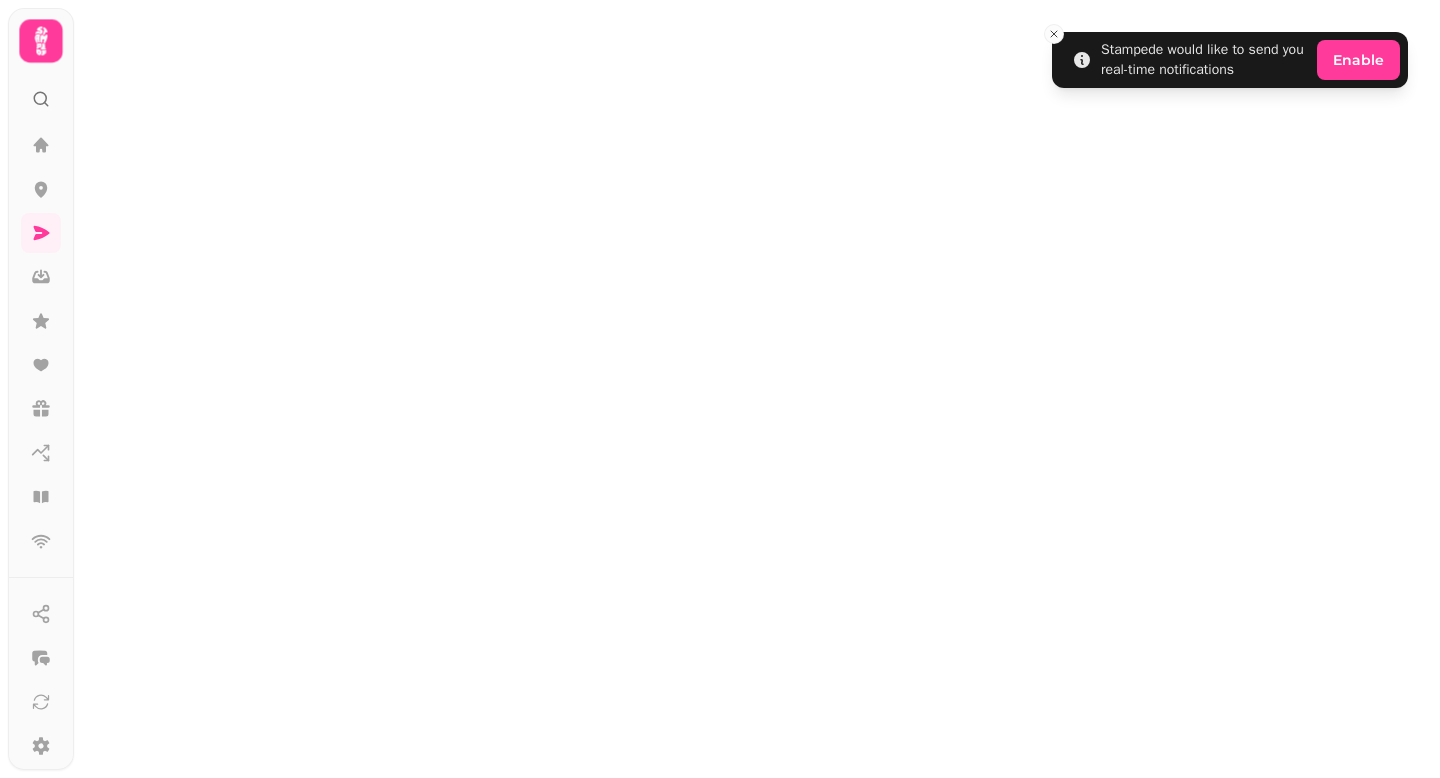 scroll, scrollTop: 0, scrollLeft: 0, axis: both 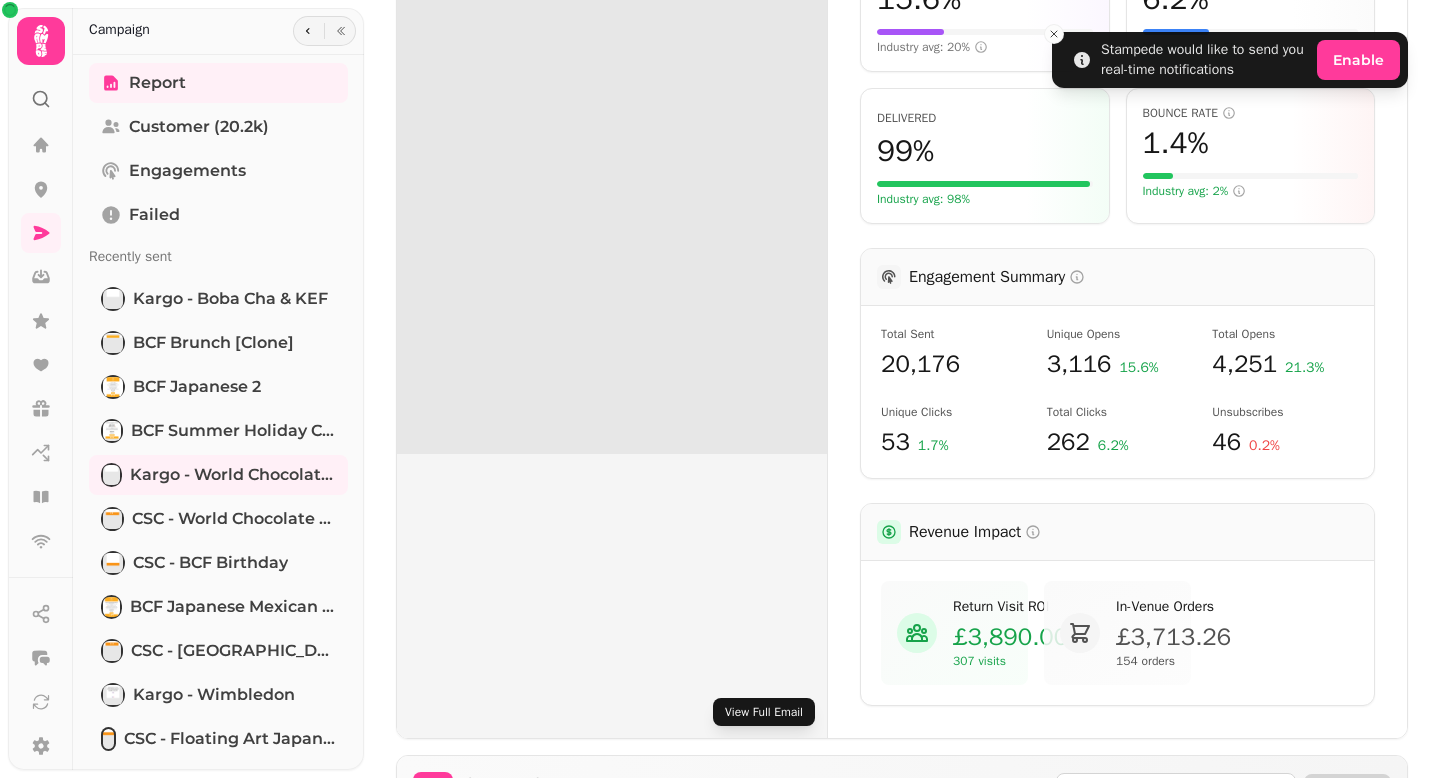 click on "View Full Email" at bounding box center (764, 712) 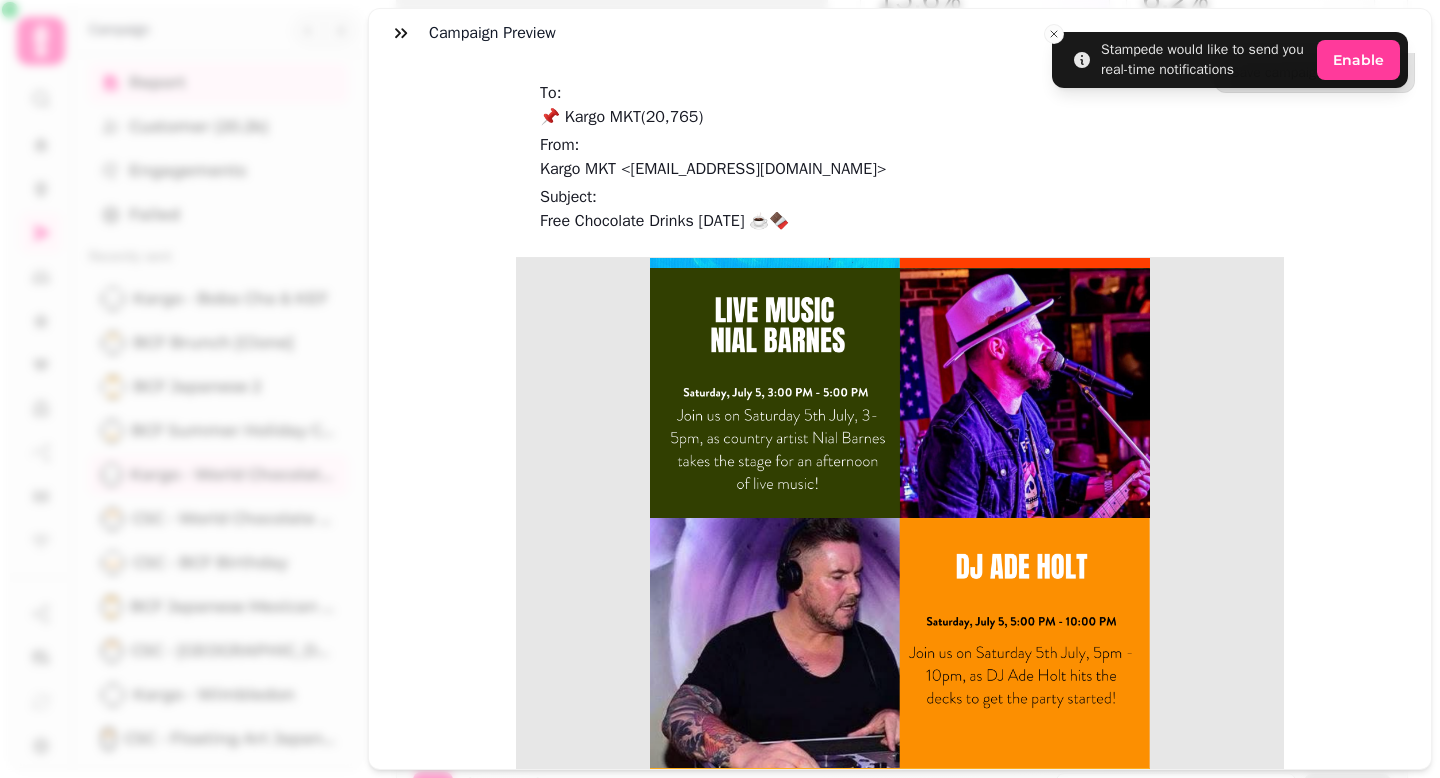 scroll, scrollTop: 2548, scrollLeft: 0, axis: vertical 